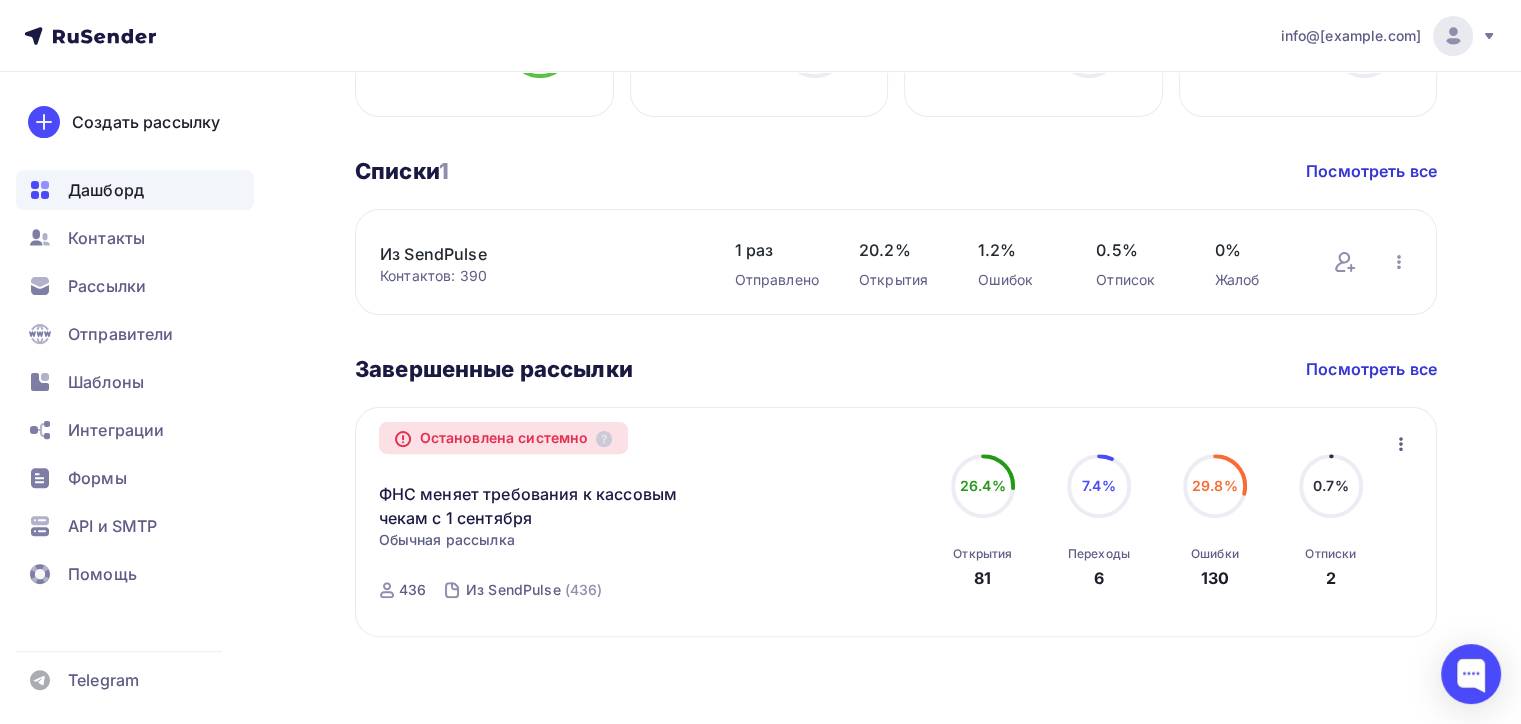 scroll, scrollTop: 522, scrollLeft: 0, axis: vertical 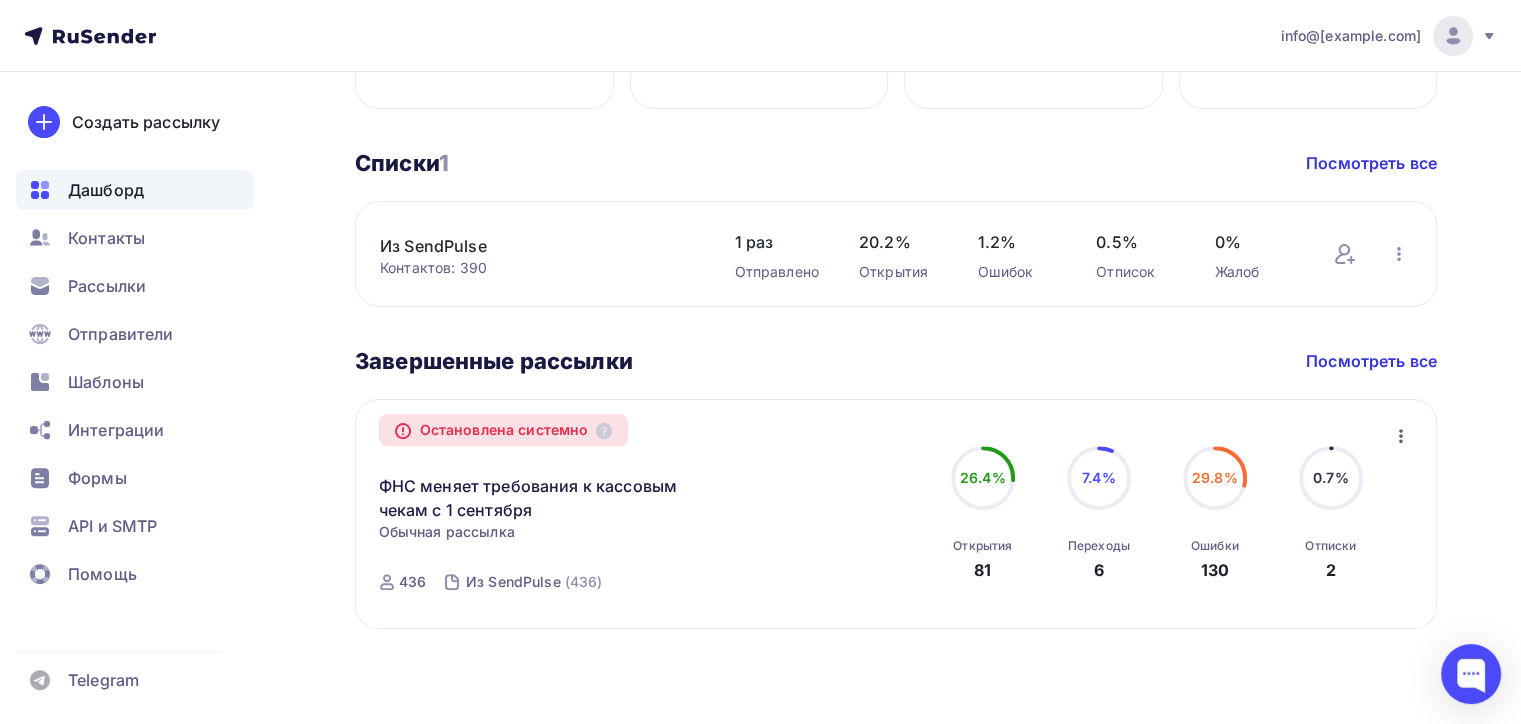 click on "Переходы
6" at bounding box center (1099, 554) 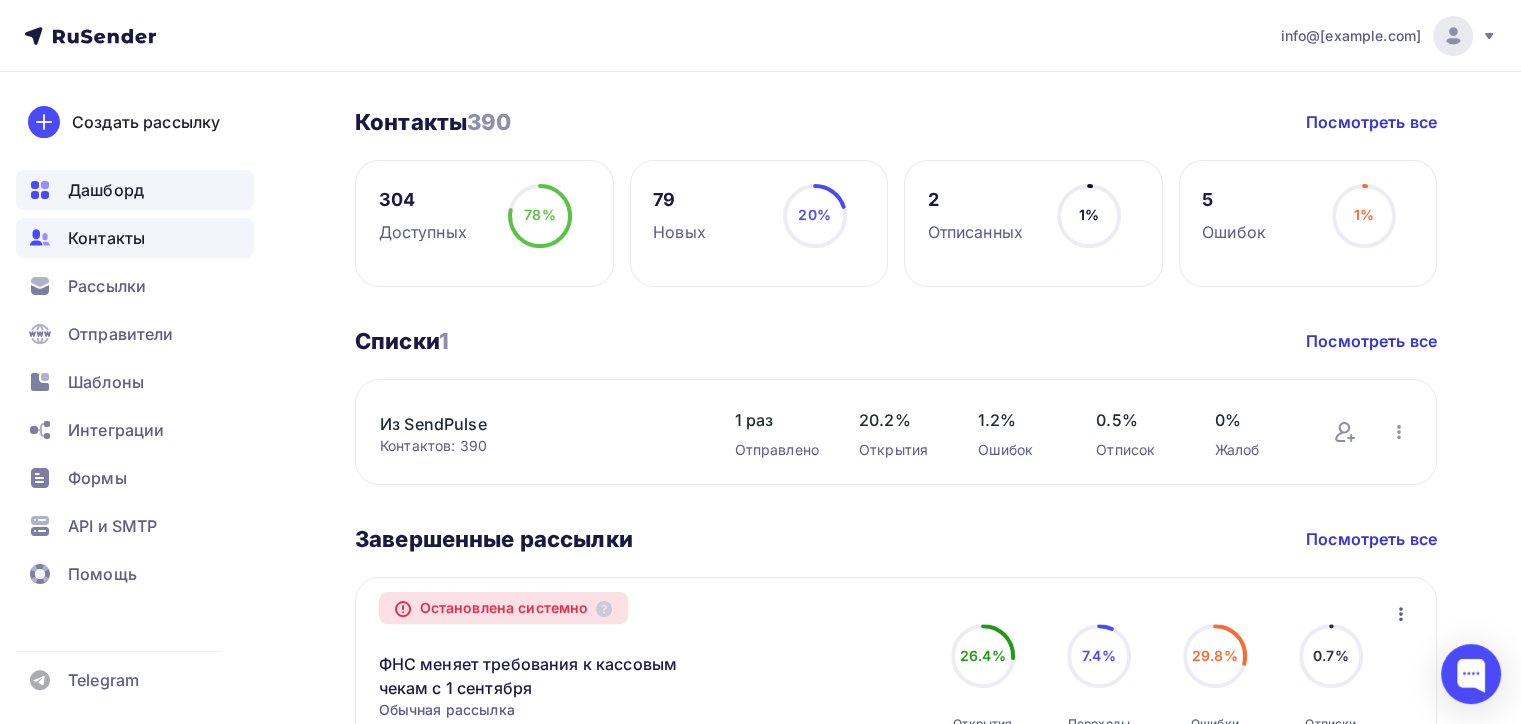 scroll, scrollTop: 22, scrollLeft: 0, axis: vertical 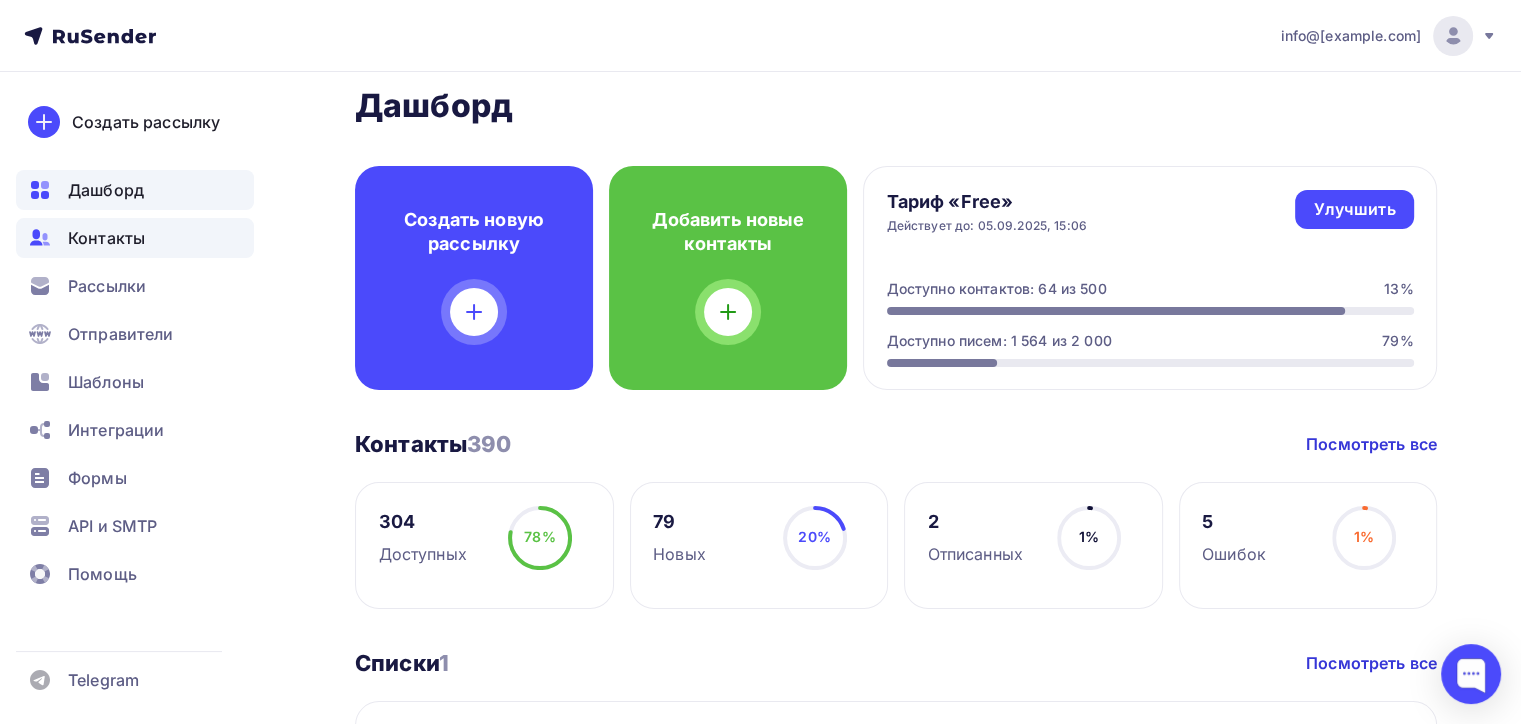 click on "Контакты" at bounding box center [106, 238] 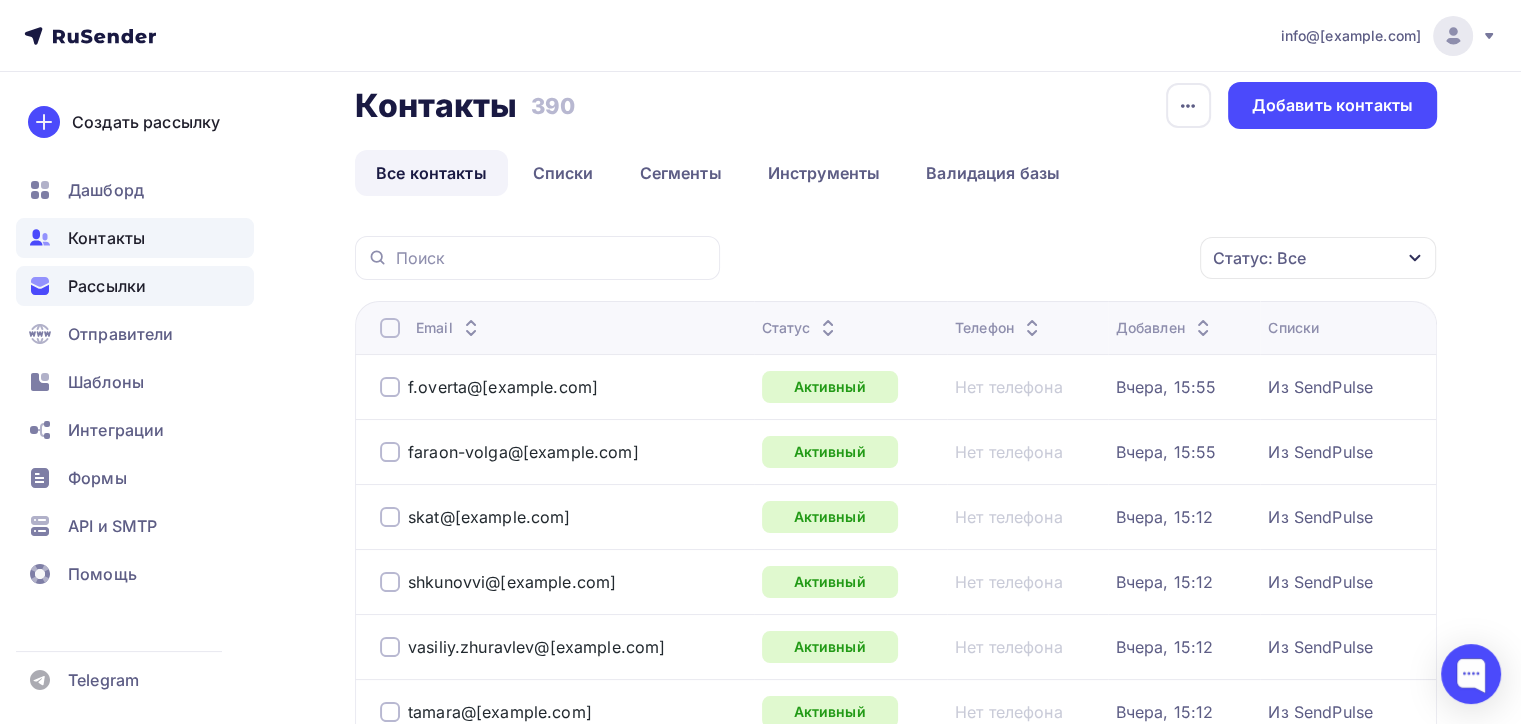 scroll, scrollTop: 0, scrollLeft: 0, axis: both 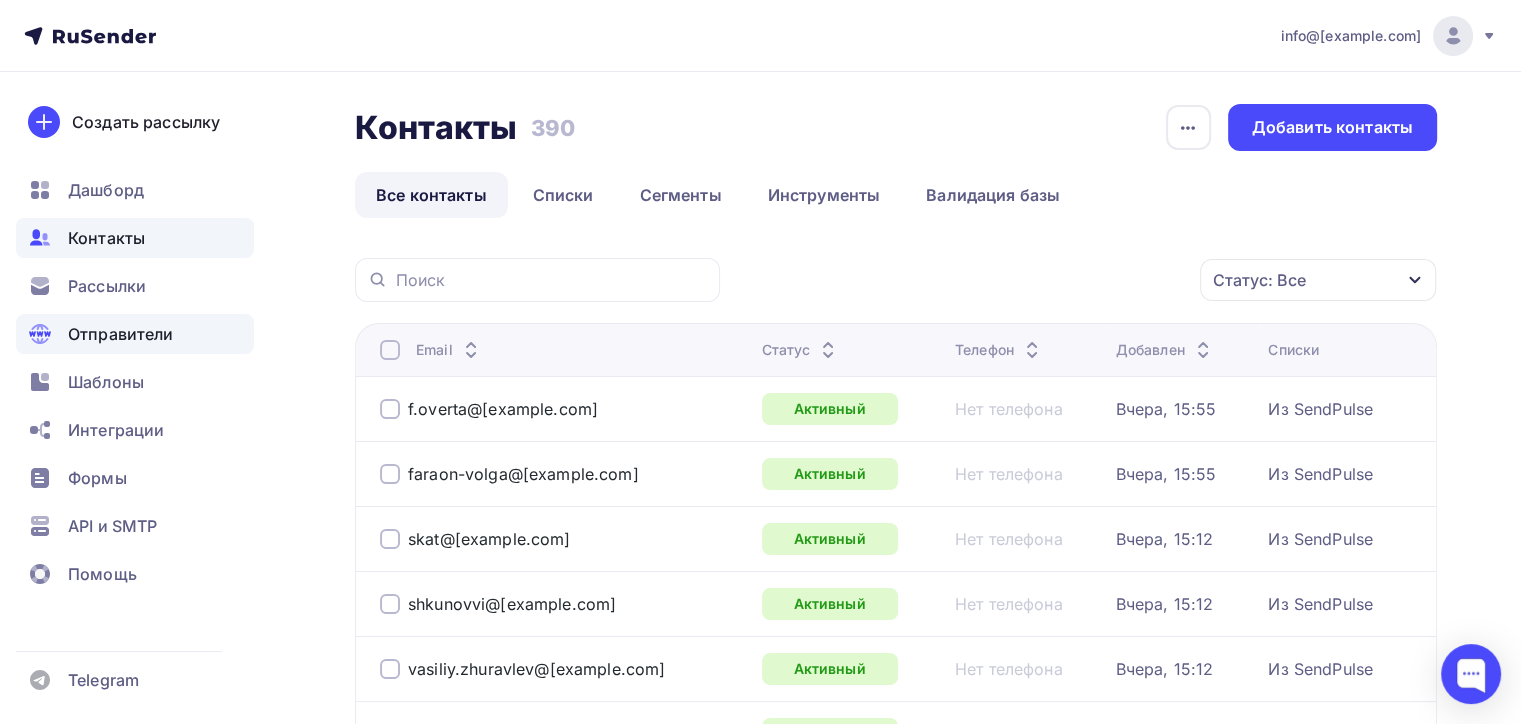 click on "Отправители" at bounding box center (135, 334) 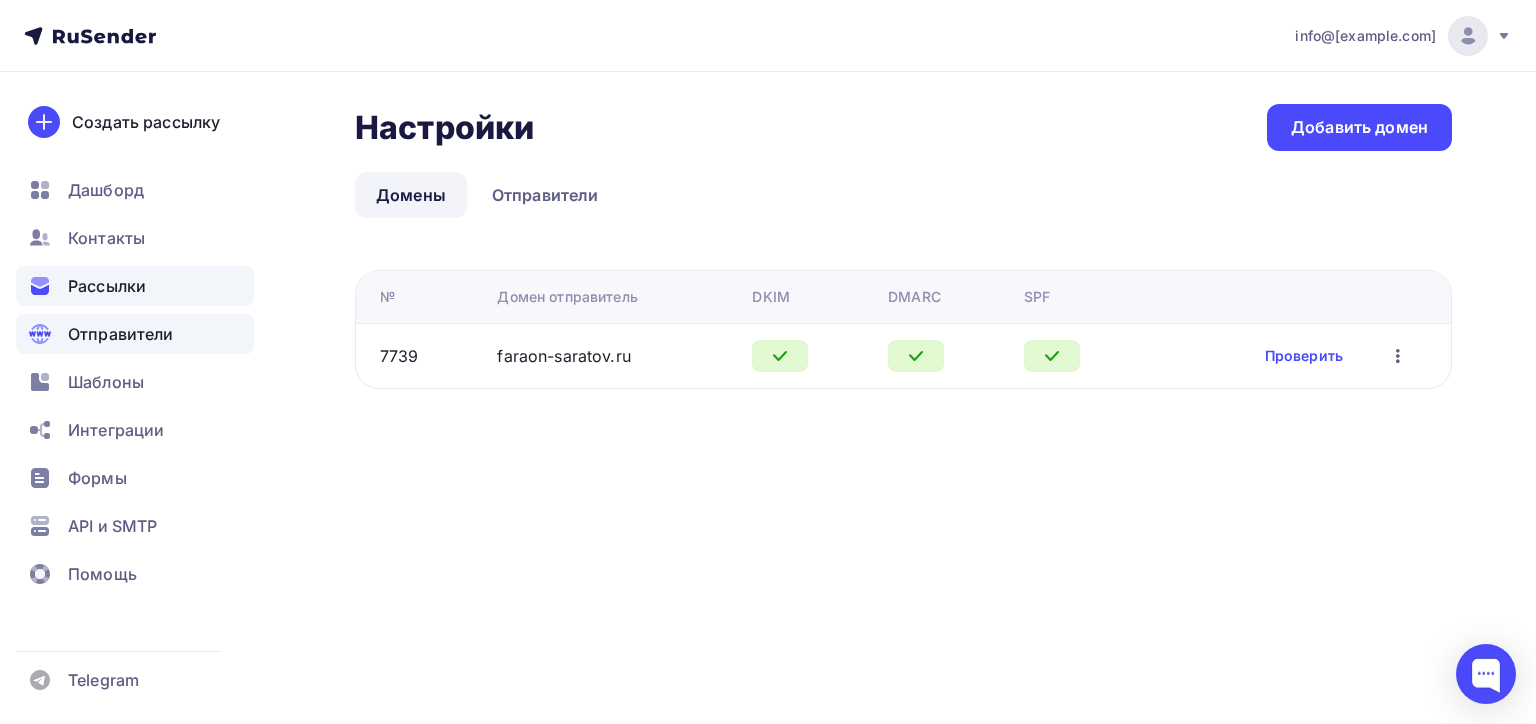 click on "Рассылки" at bounding box center [107, 286] 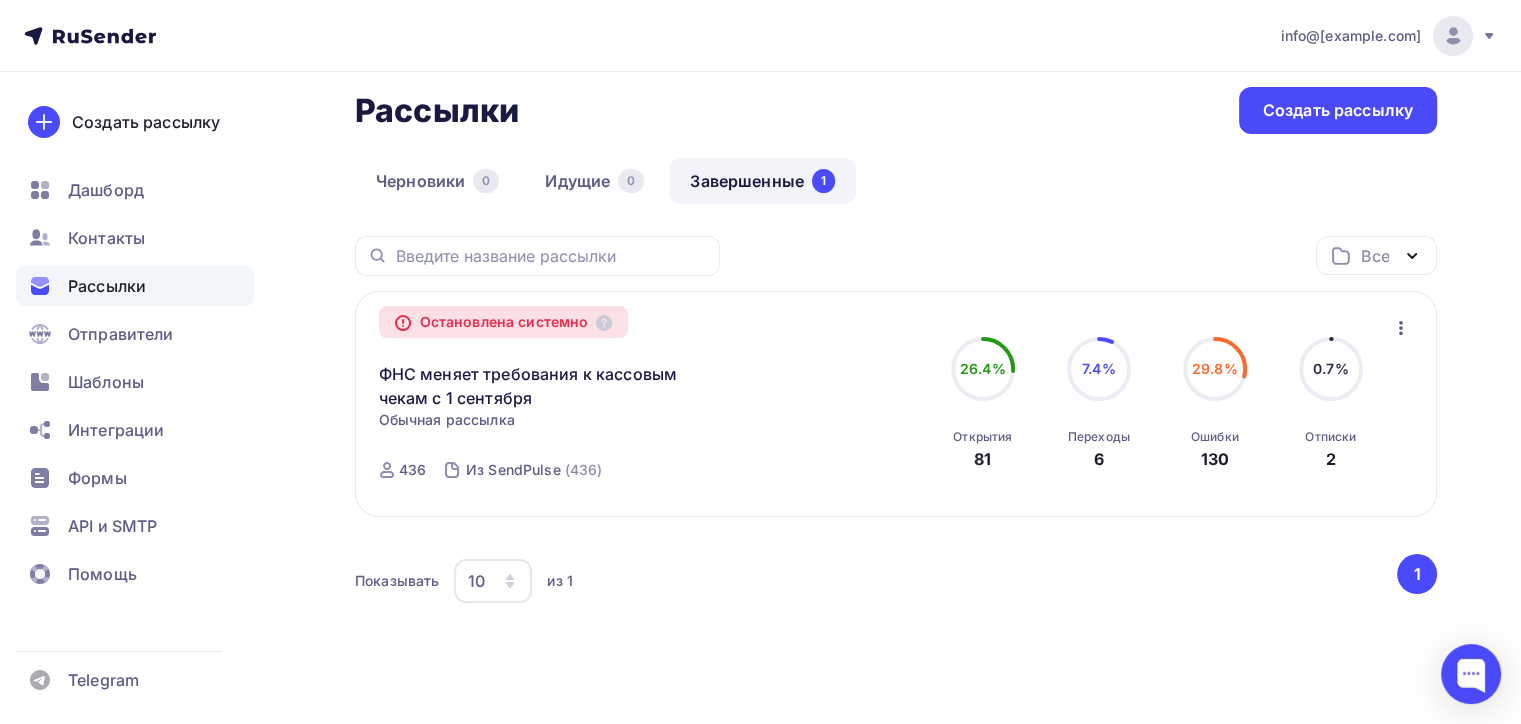 scroll, scrollTop: 0, scrollLeft: 0, axis: both 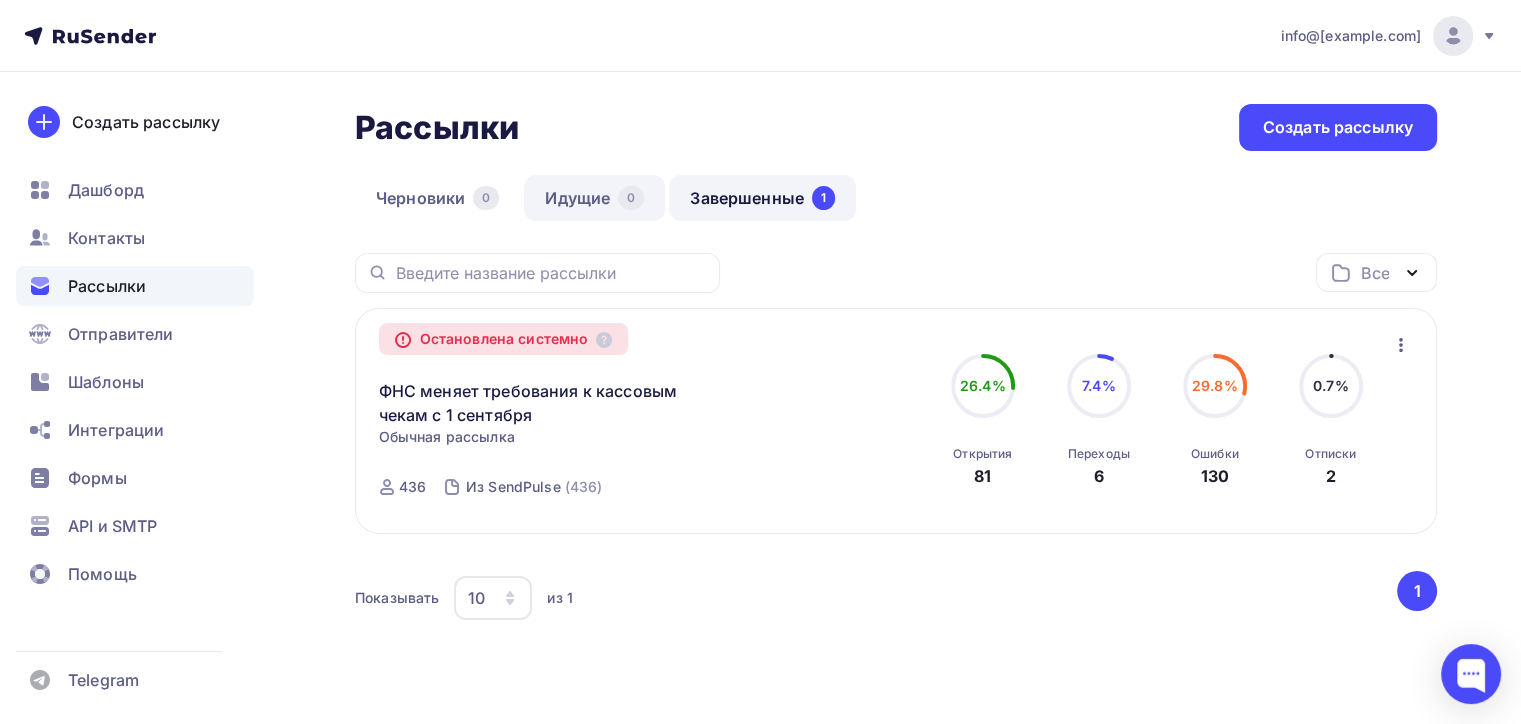 click on "Идущие
0" at bounding box center (594, 198) 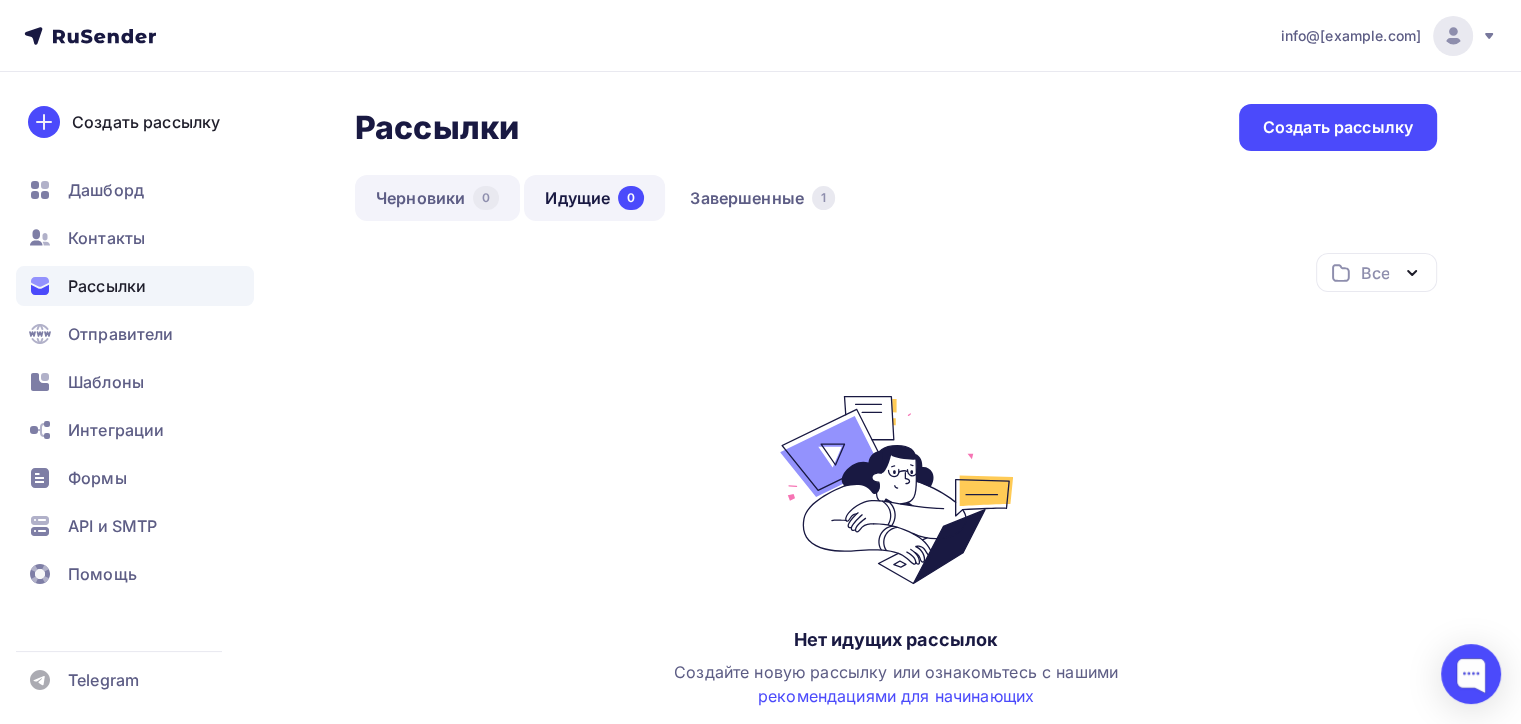click on "Черновики
0" at bounding box center (437, 198) 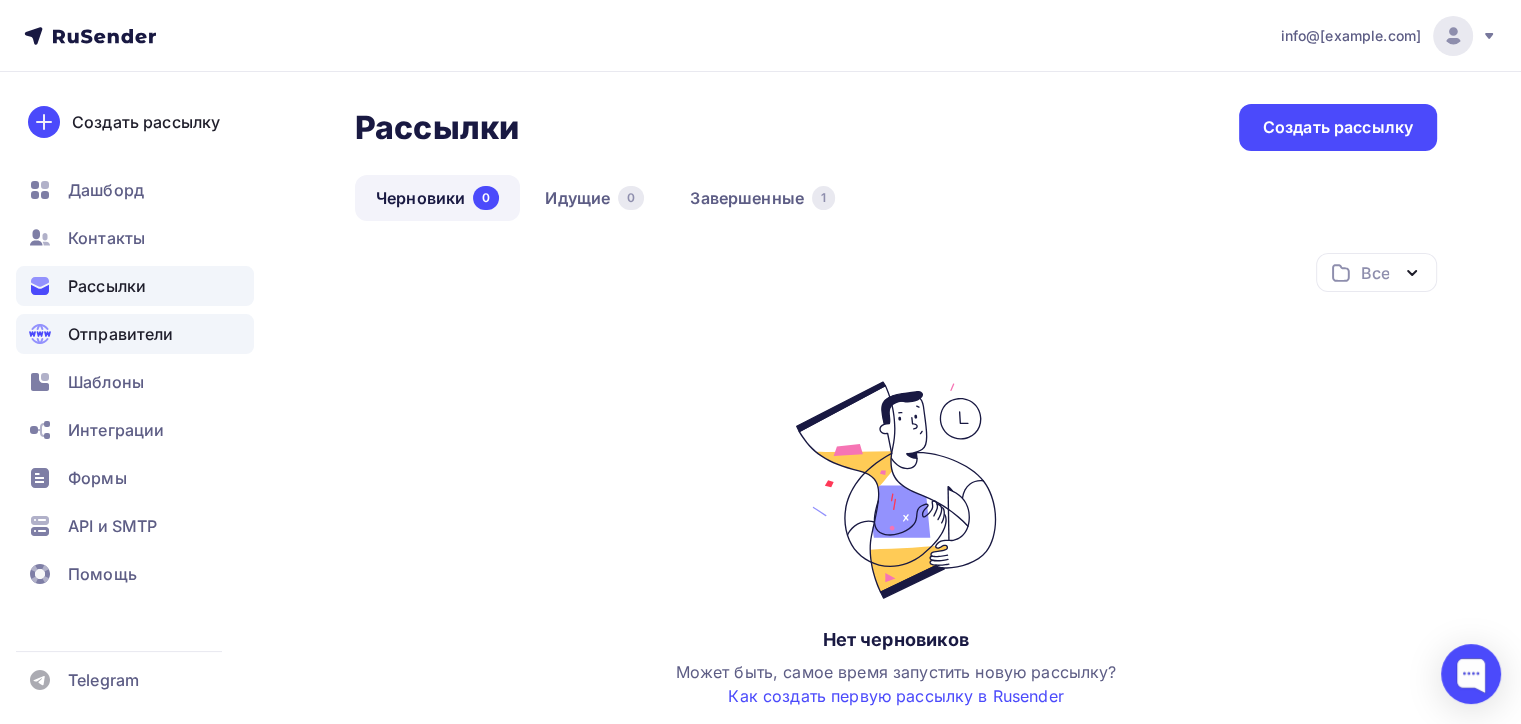 click on "Отправители" at bounding box center (121, 334) 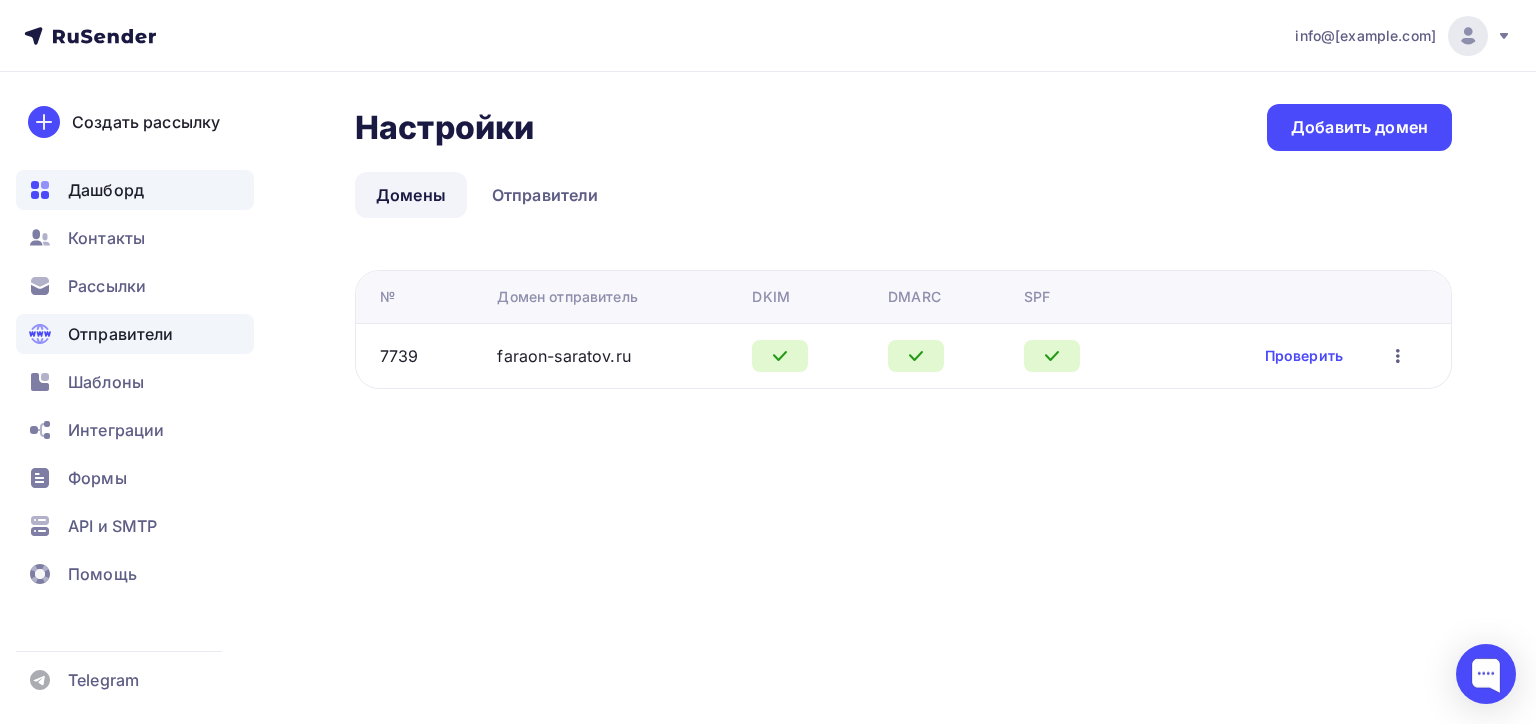 click on "Дашборд" at bounding box center [106, 190] 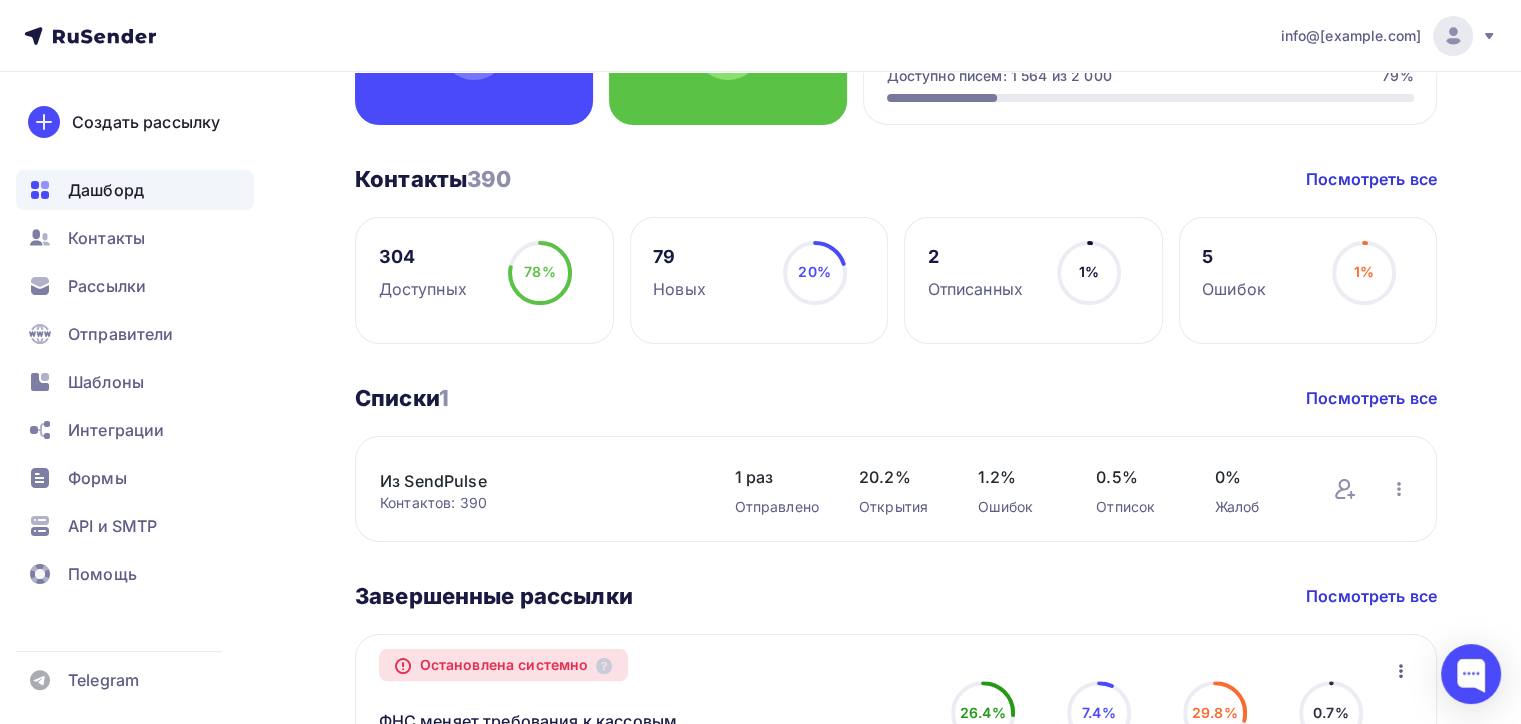 scroll, scrollTop: 300, scrollLeft: 0, axis: vertical 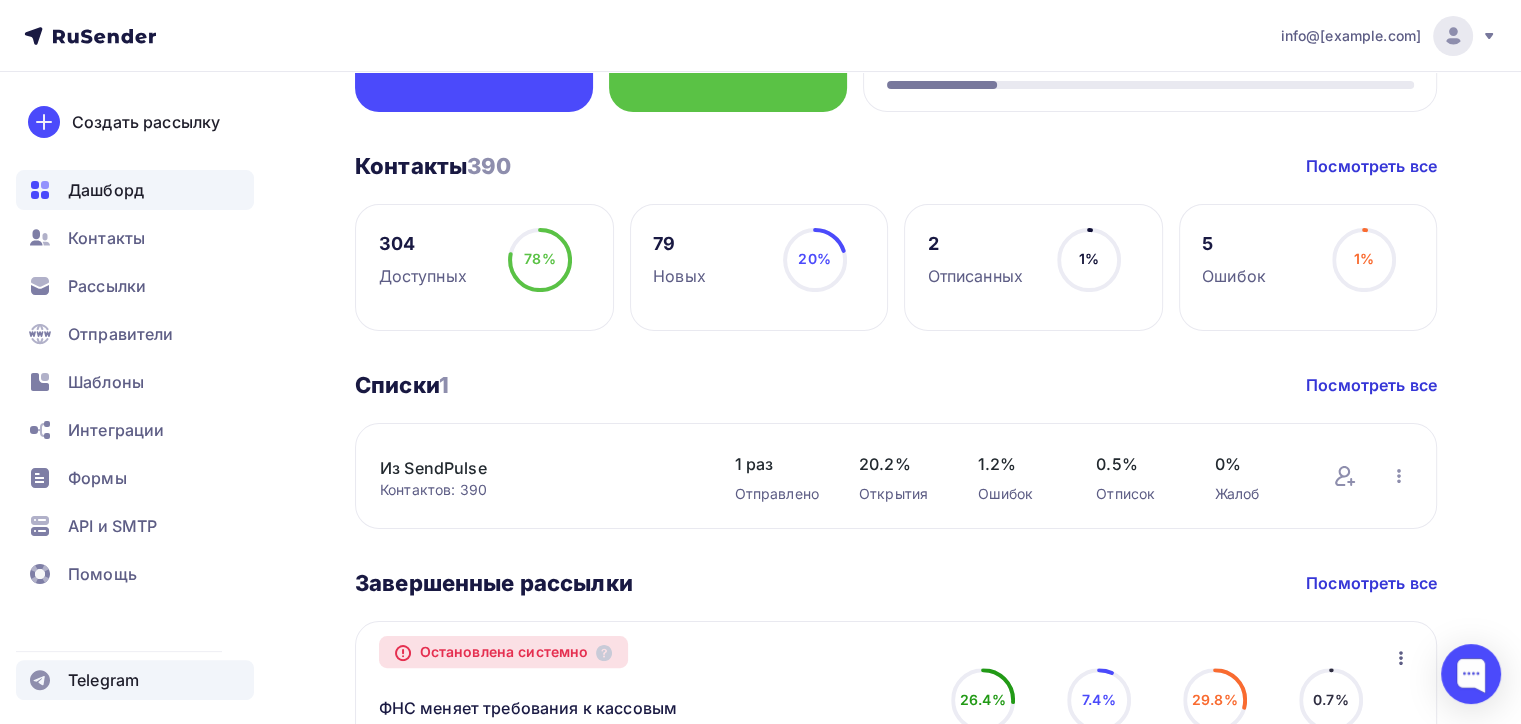 click on "Telegram" at bounding box center (103, 680) 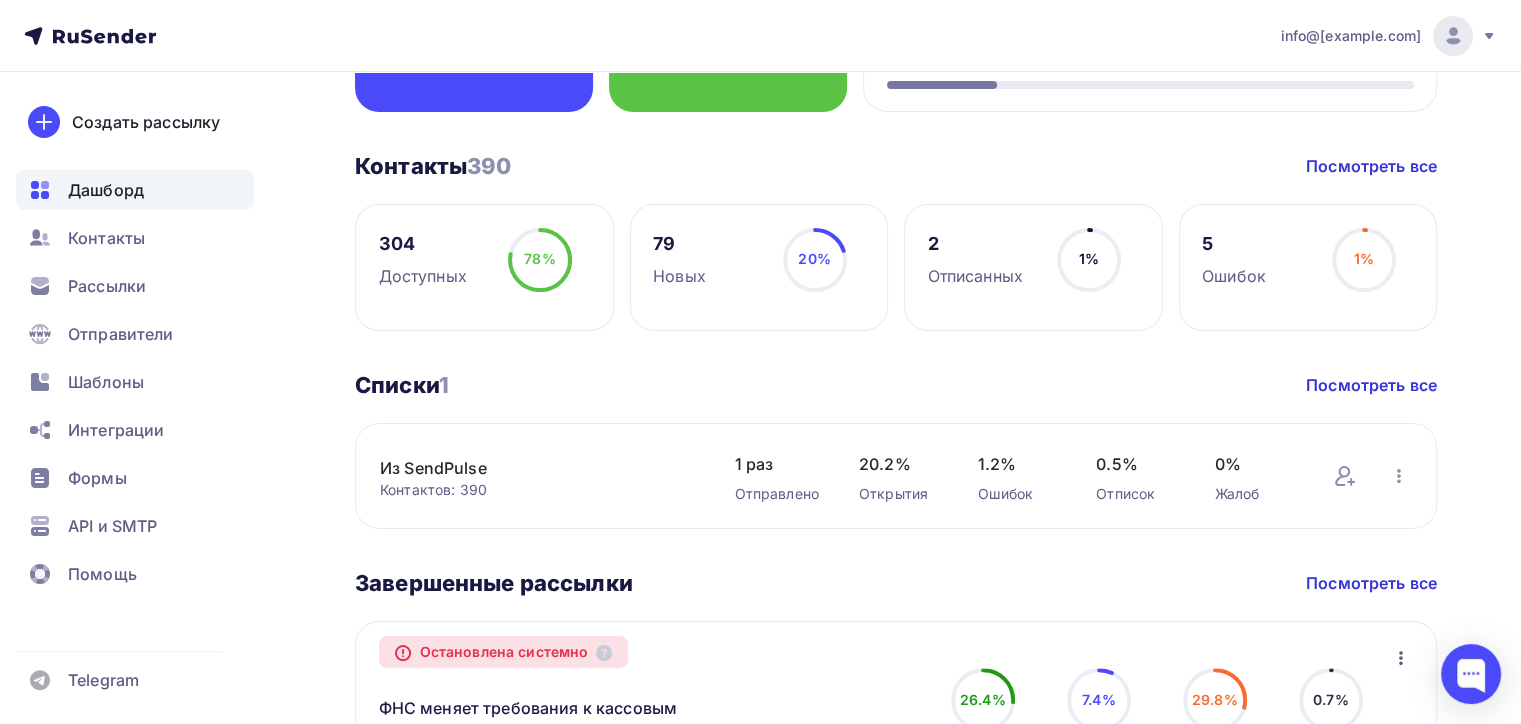 click on "5
Ошибок
1%   1%" at bounding box center [1308, 267] 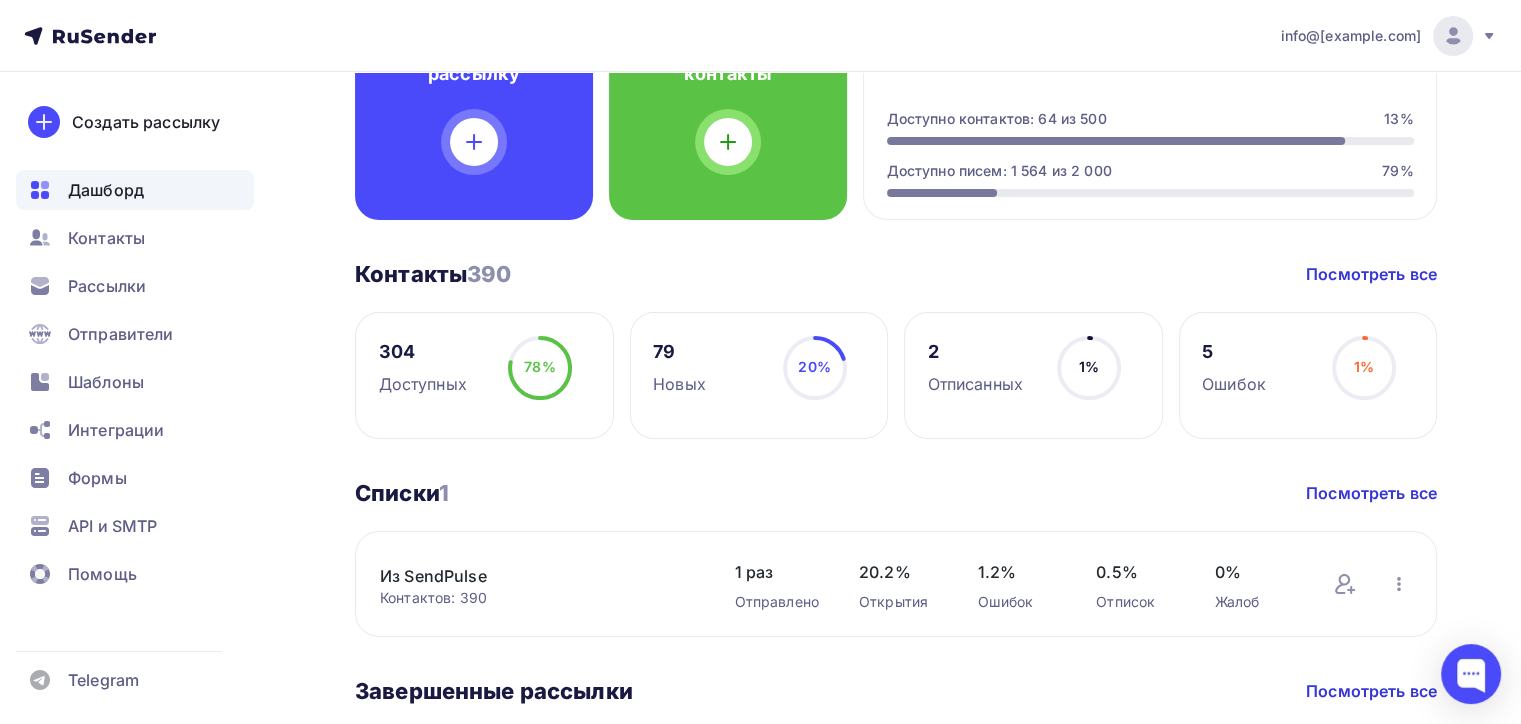 scroll, scrollTop: 0, scrollLeft: 0, axis: both 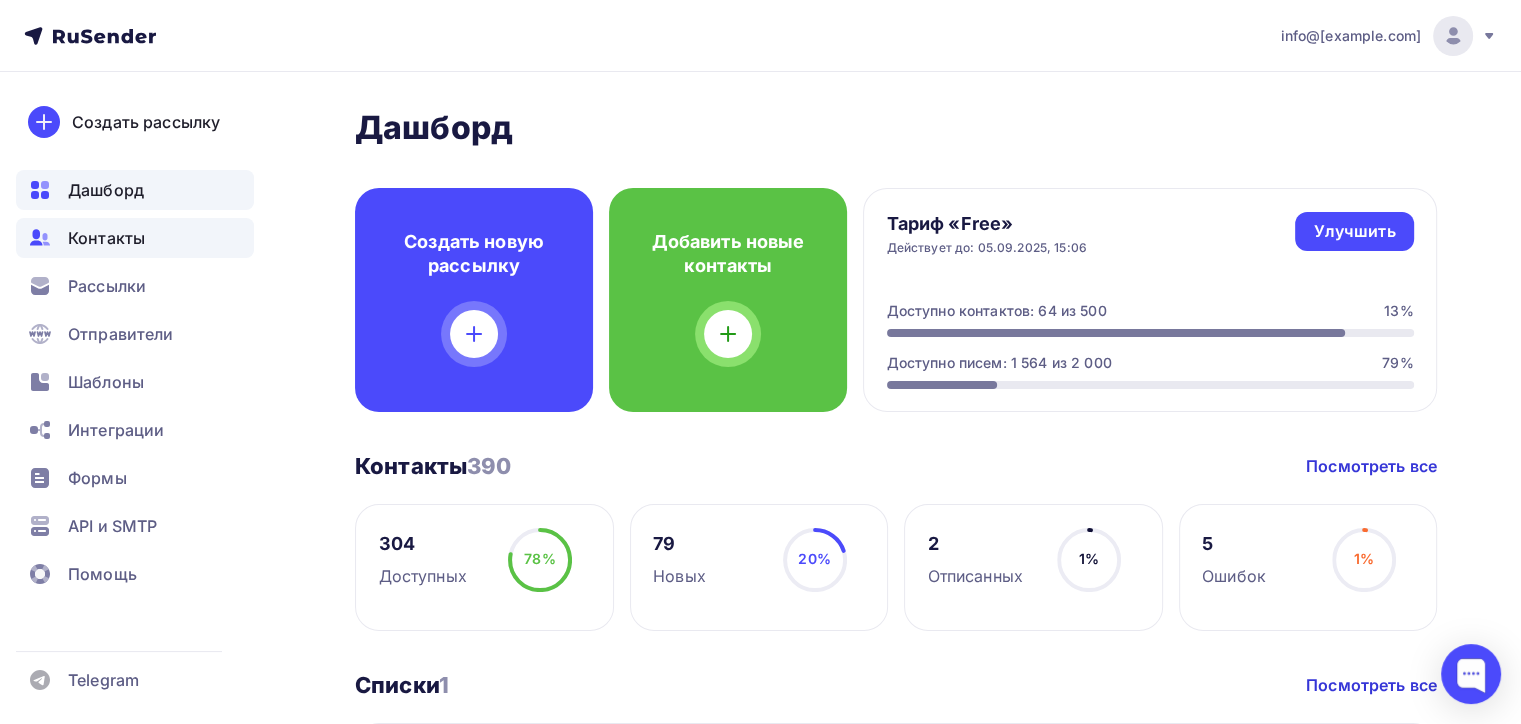 click on "Контакты" at bounding box center (106, 238) 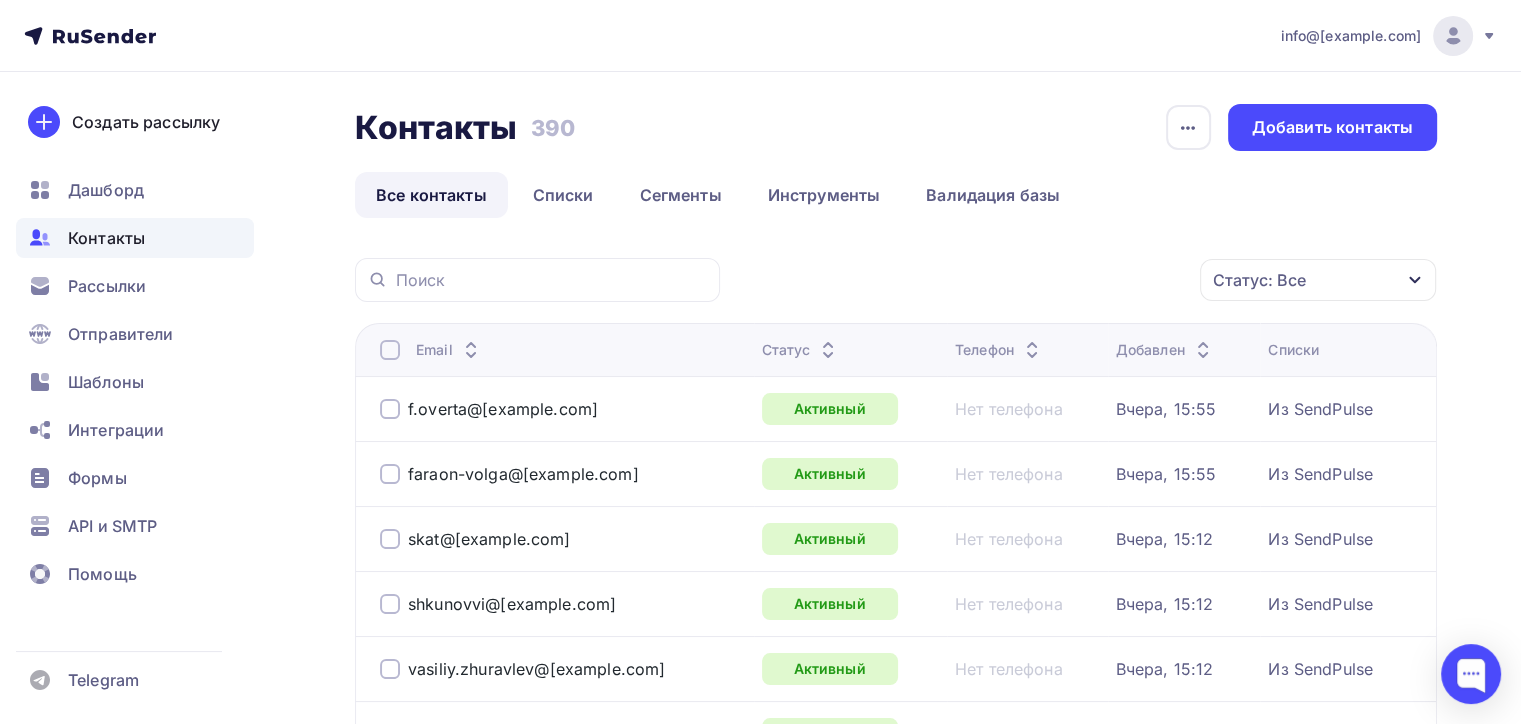 click 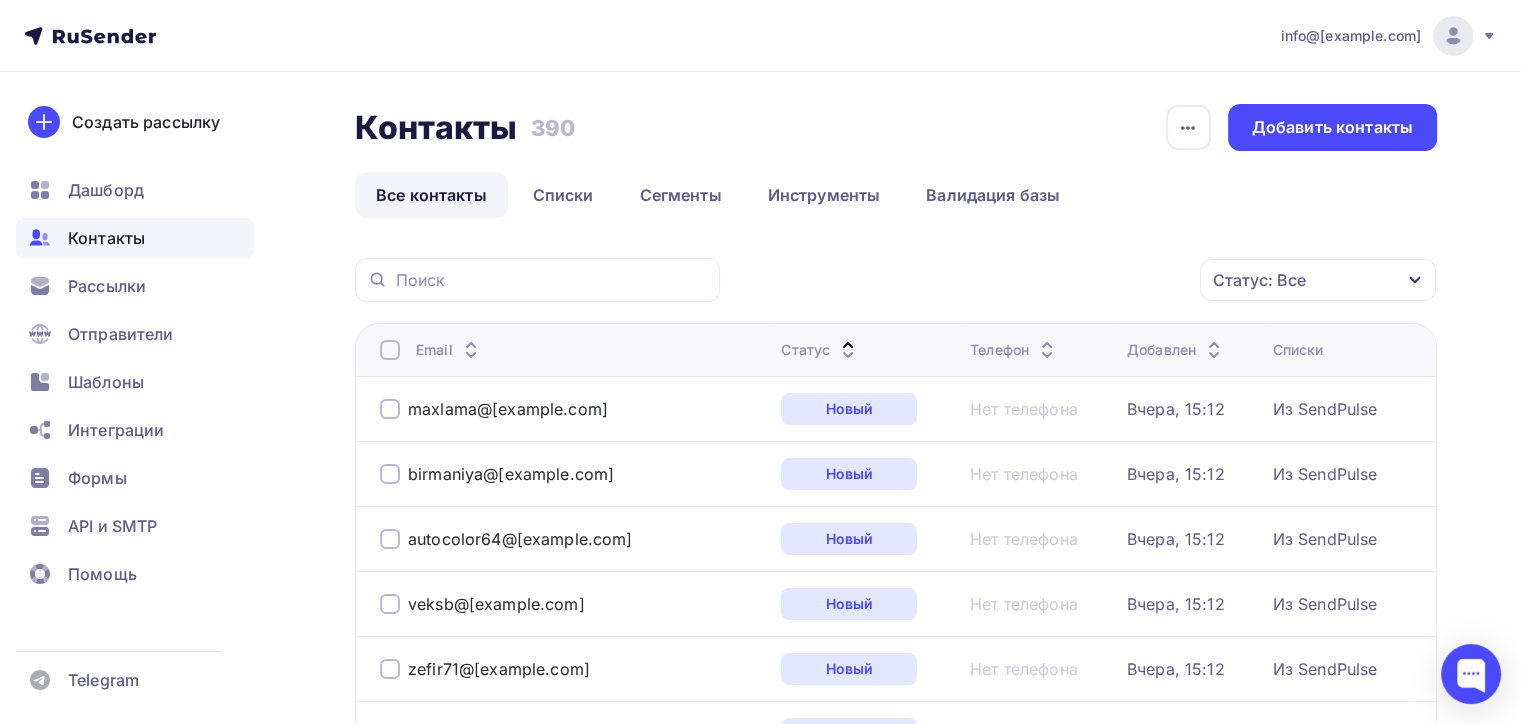 click on "Статус: Все" at bounding box center (1318, 280) 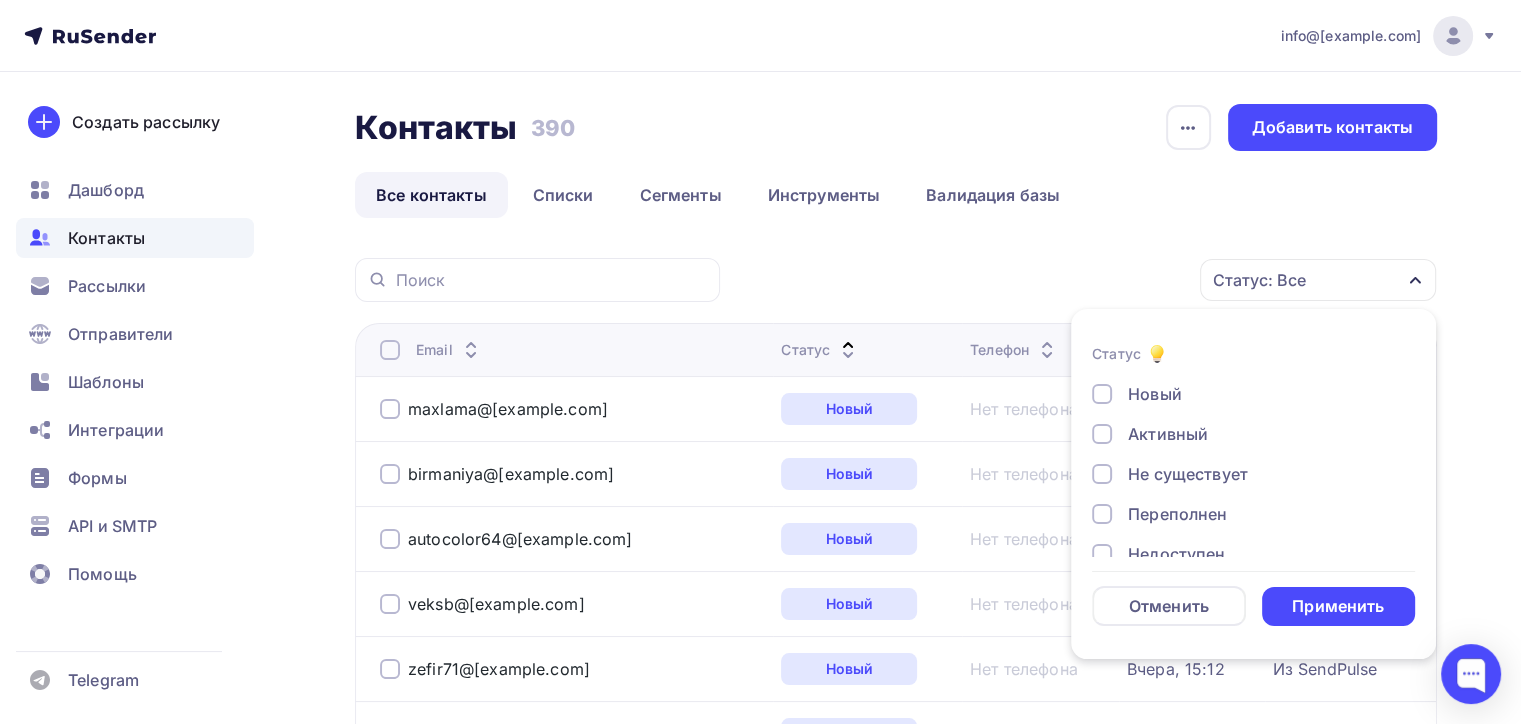 click at bounding box center (1102, 474) 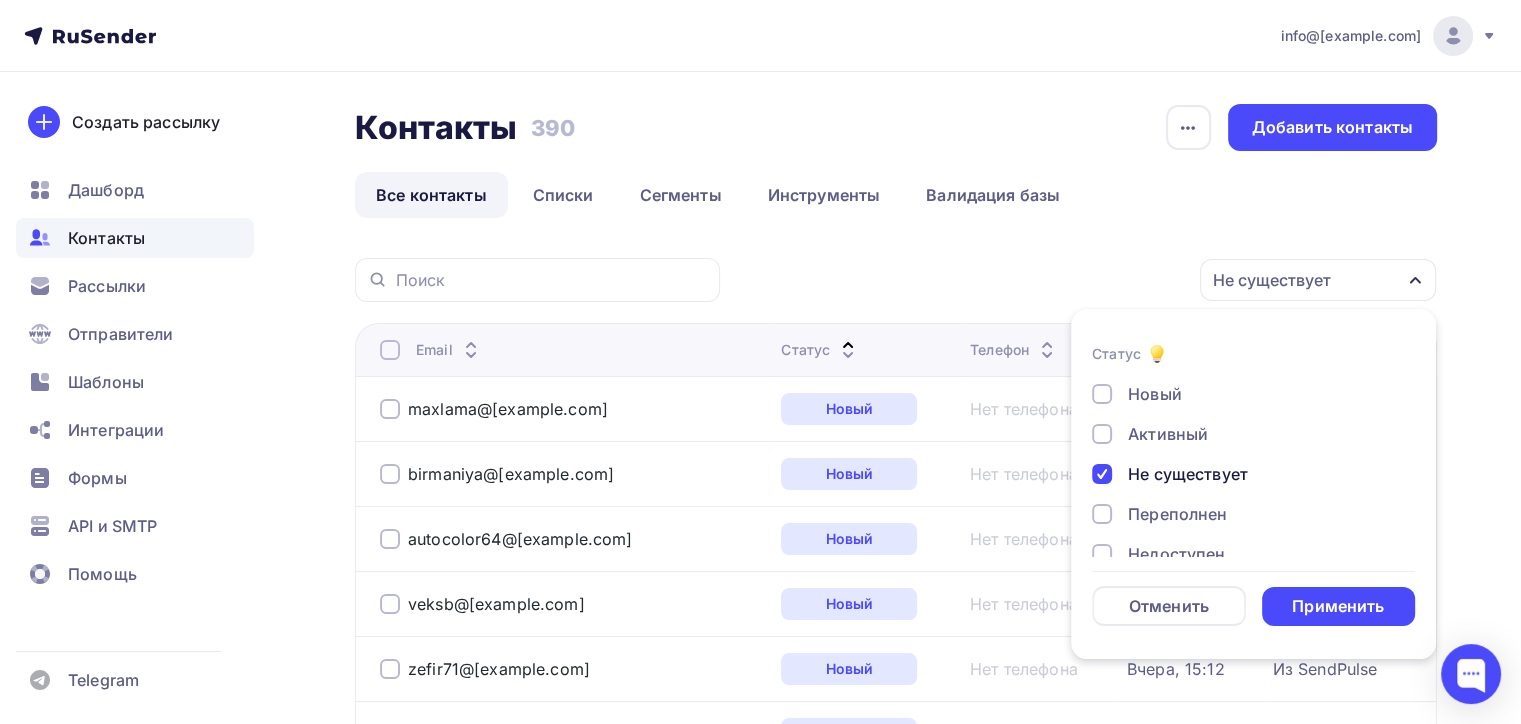 click at bounding box center (1102, 514) 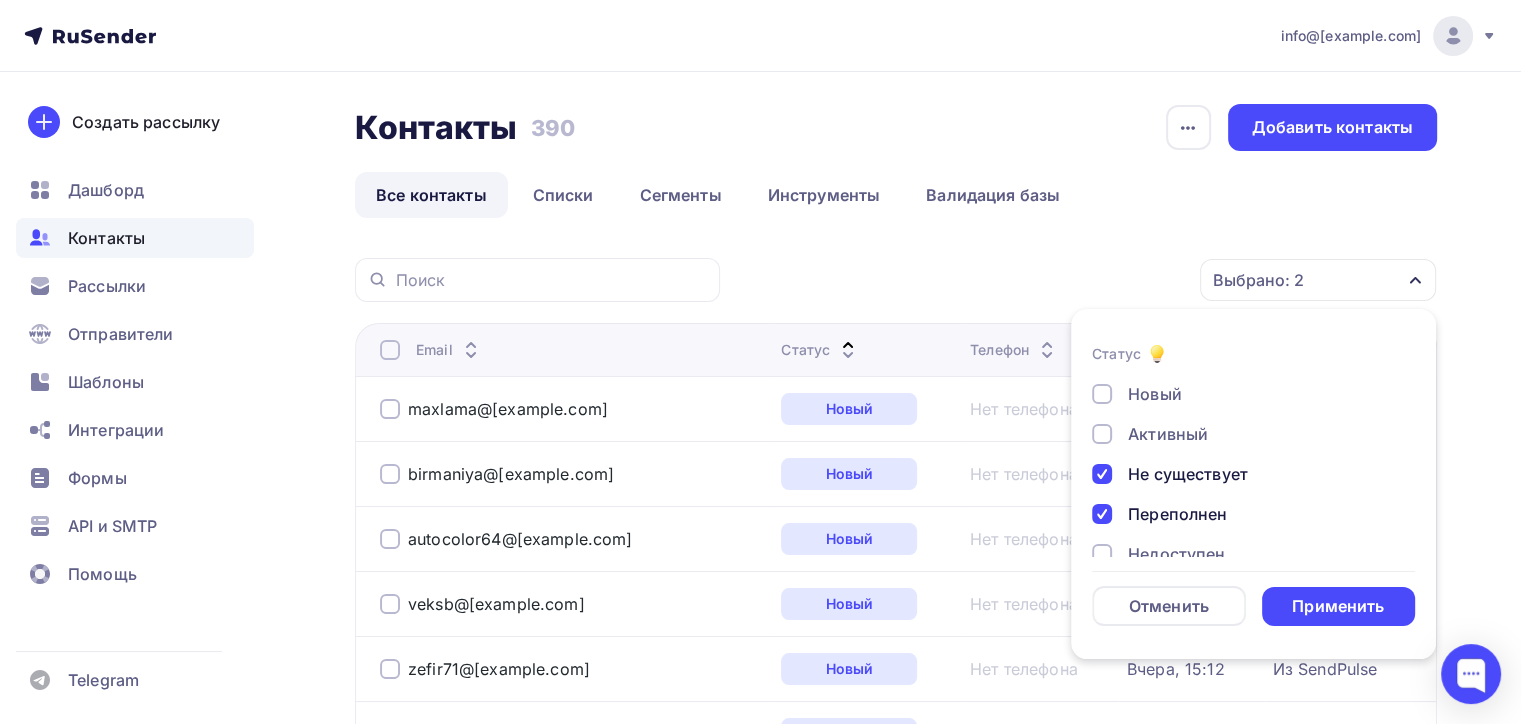 click on "Недоступен" at bounding box center (1242, 554) 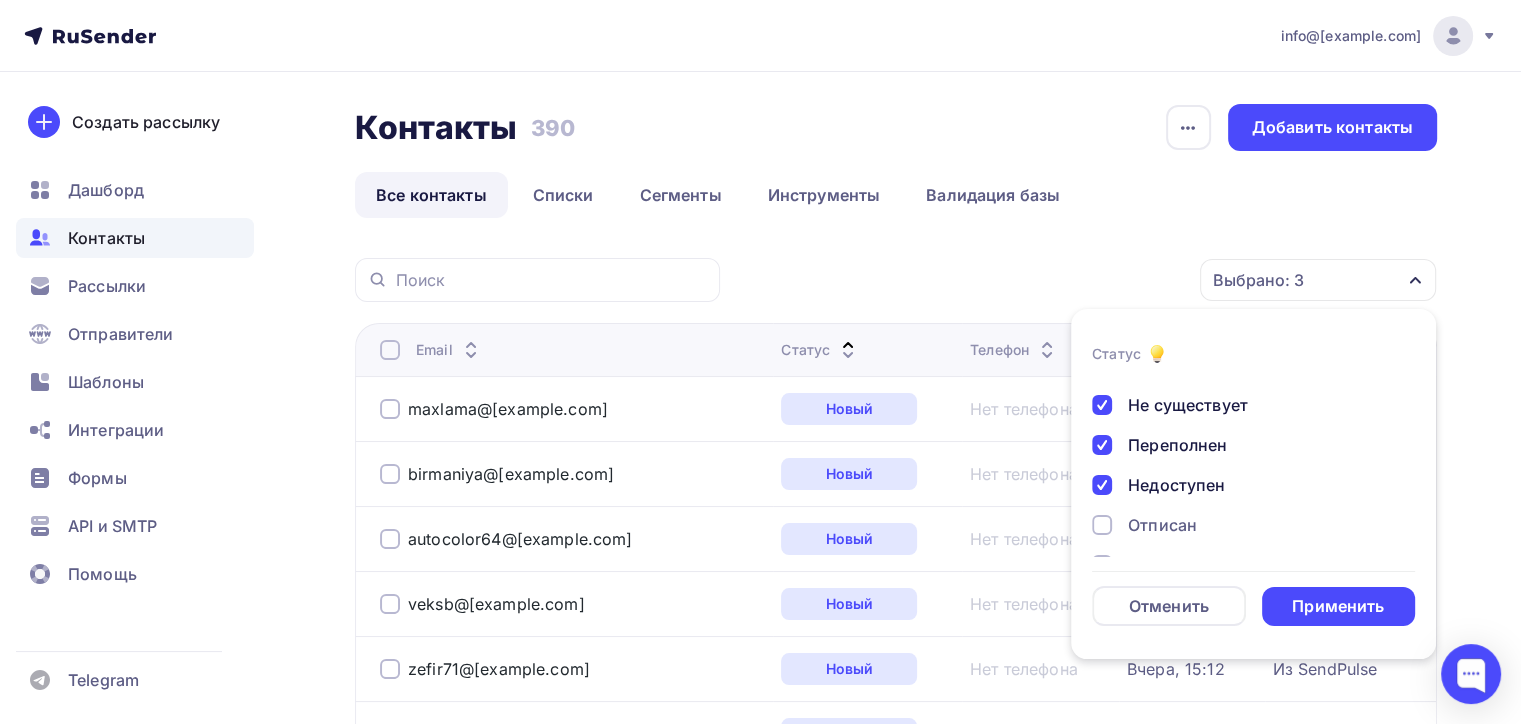 scroll, scrollTop: 144, scrollLeft: 0, axis: vertical 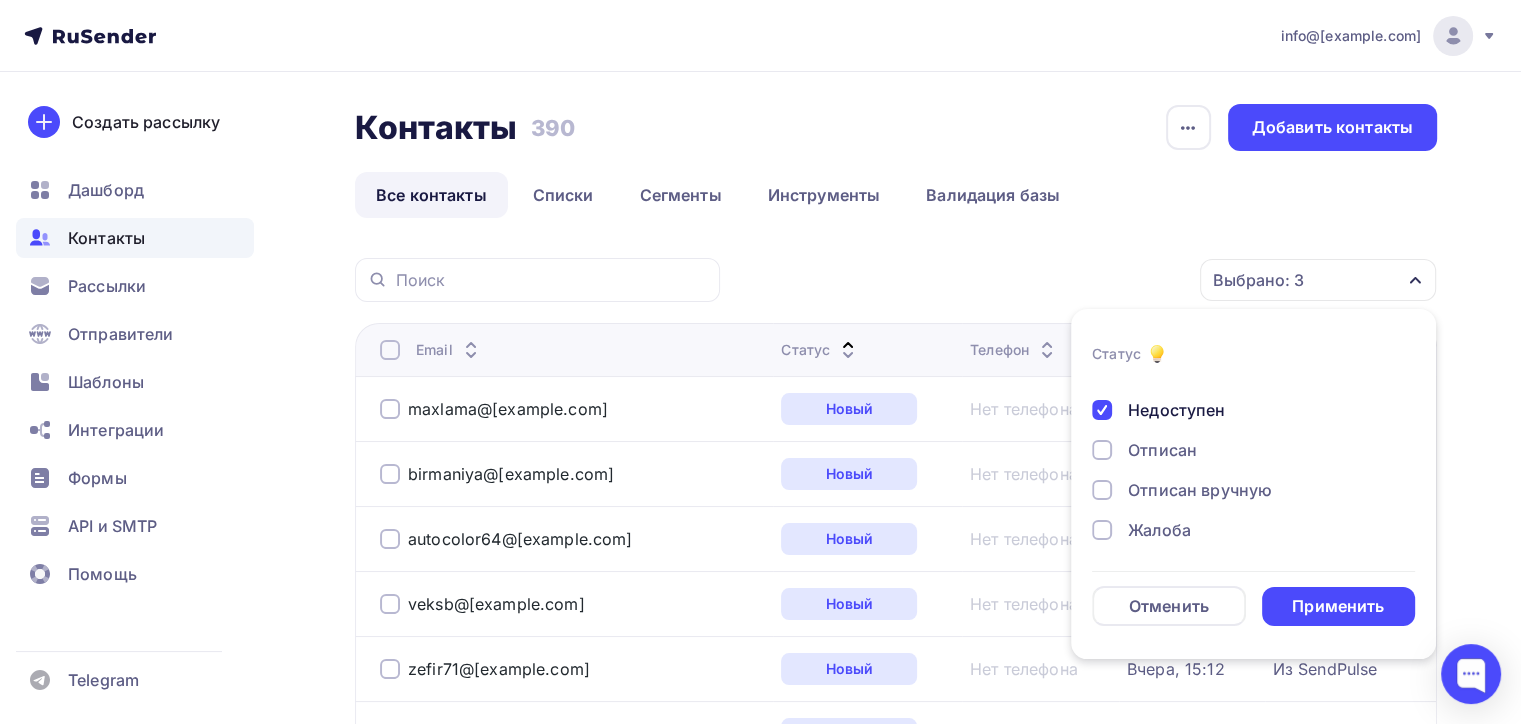 click at bounding box center [1102, 450] 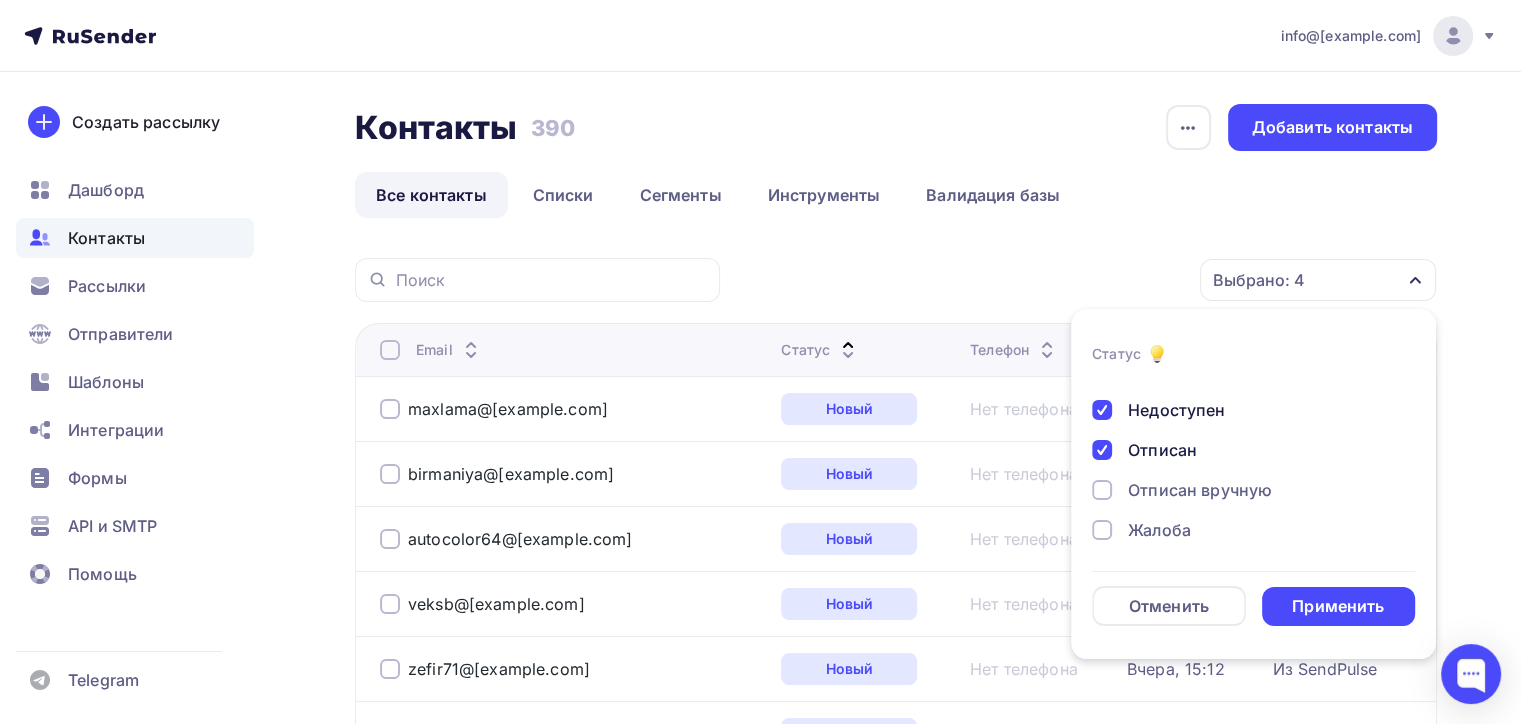 click at bounding box center (1102, 490) 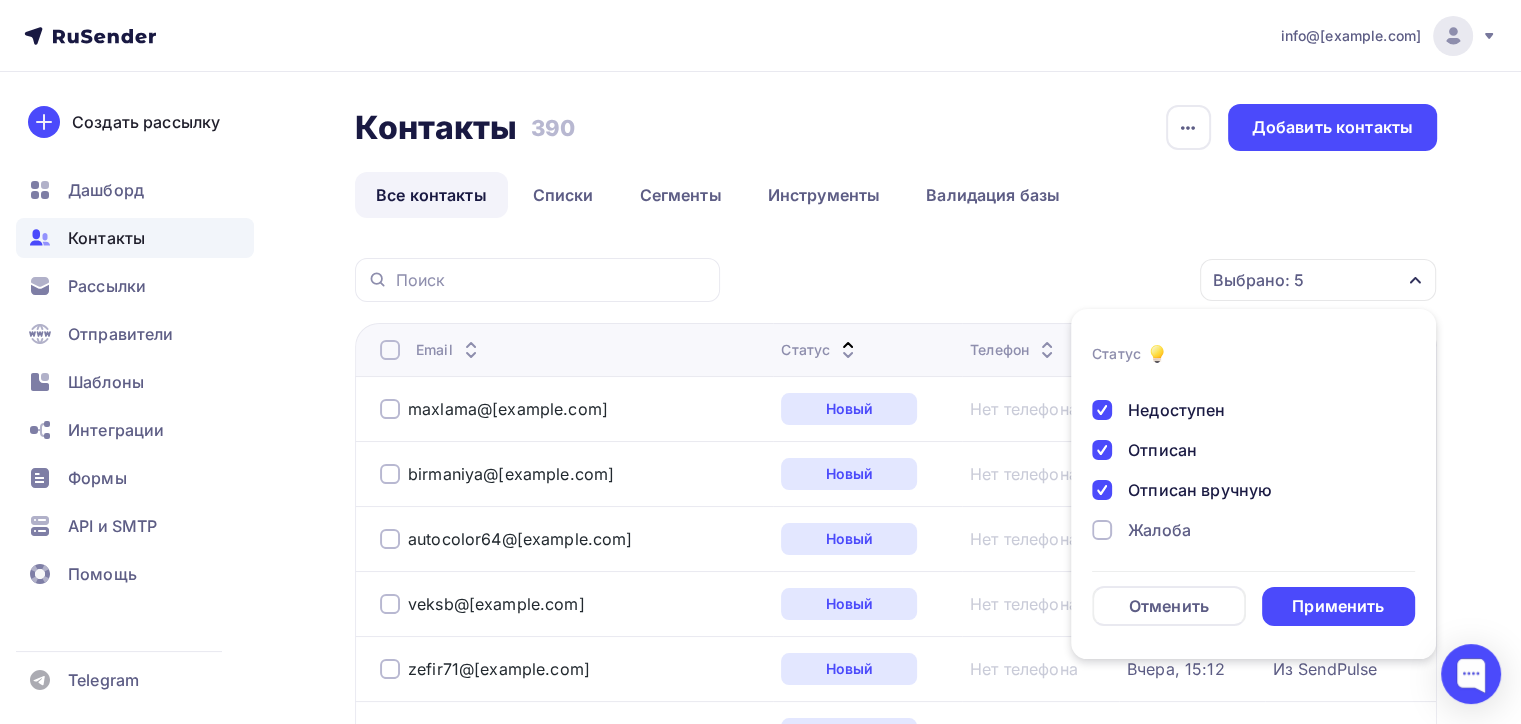 click at bounding box center [1102, 530] 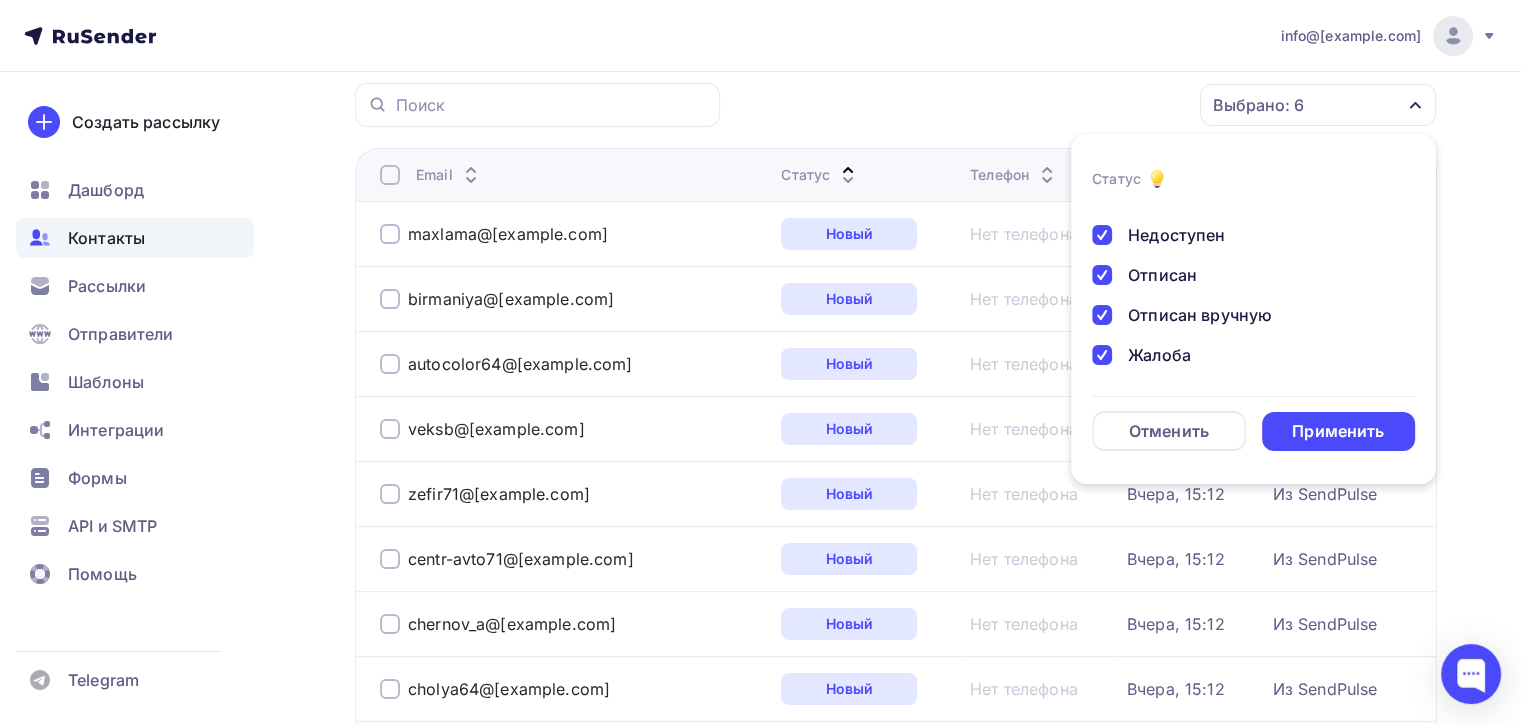 scroll, scrollTop: 0, scrollLeft: 0, axis: both 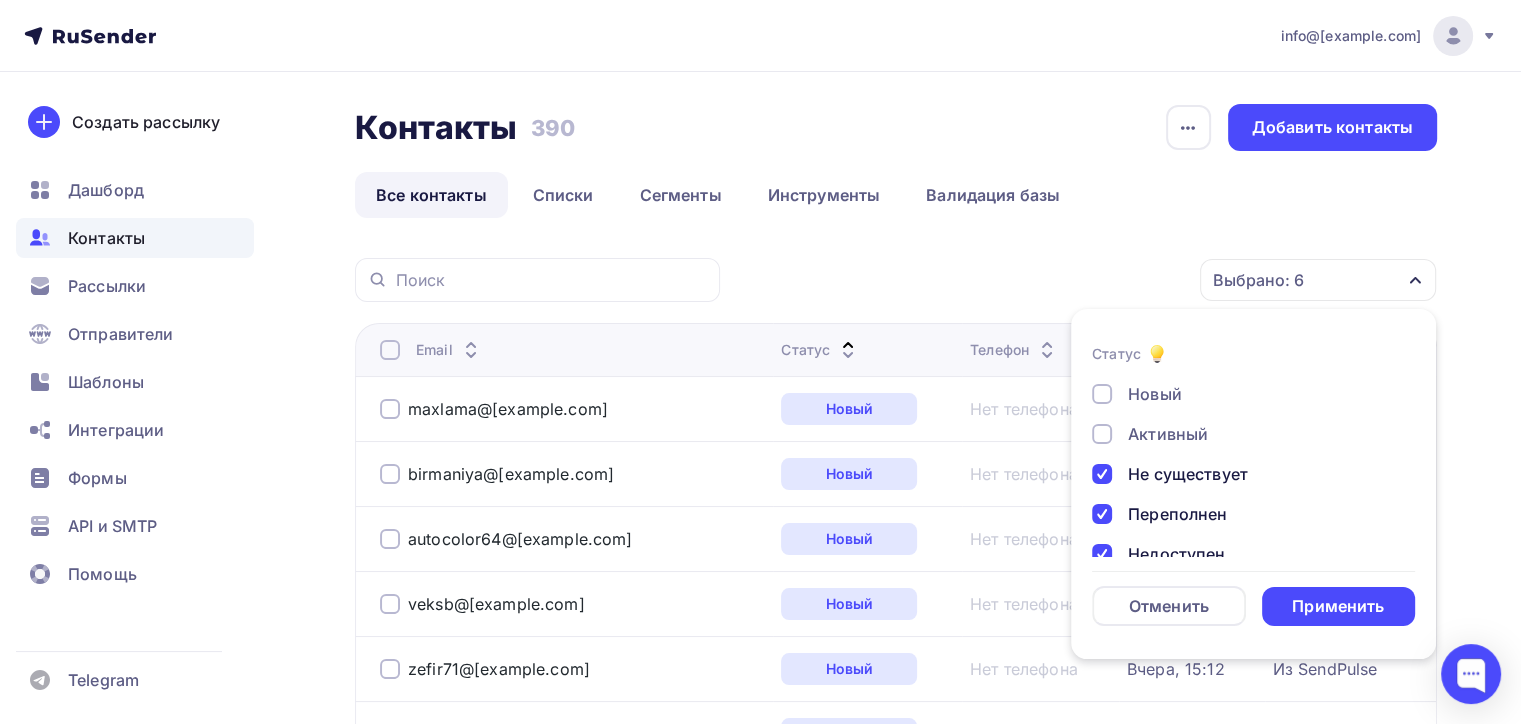 click on "Применить" at bounding box center [1338, 606] 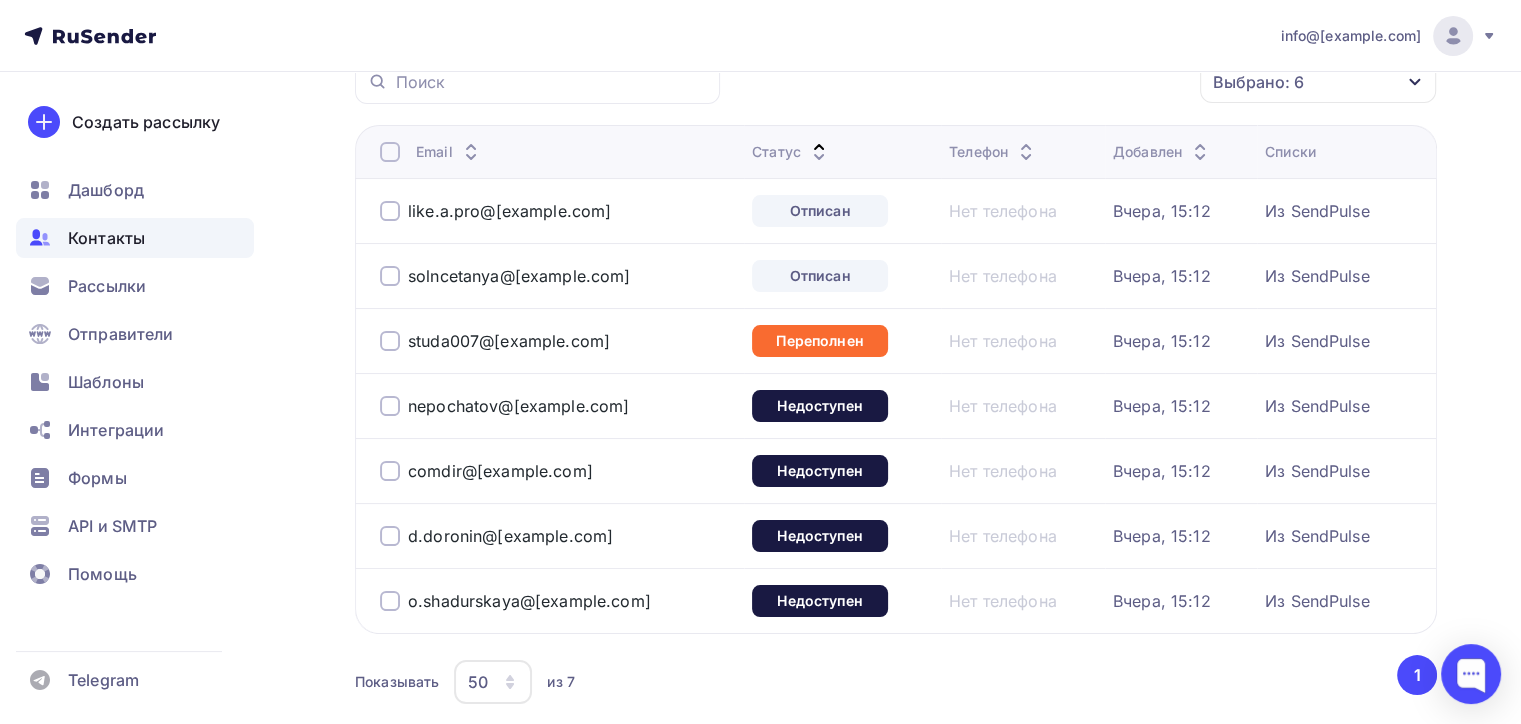 scroll, scrollTop: 200, scrollLeft: 0, axis: vertical 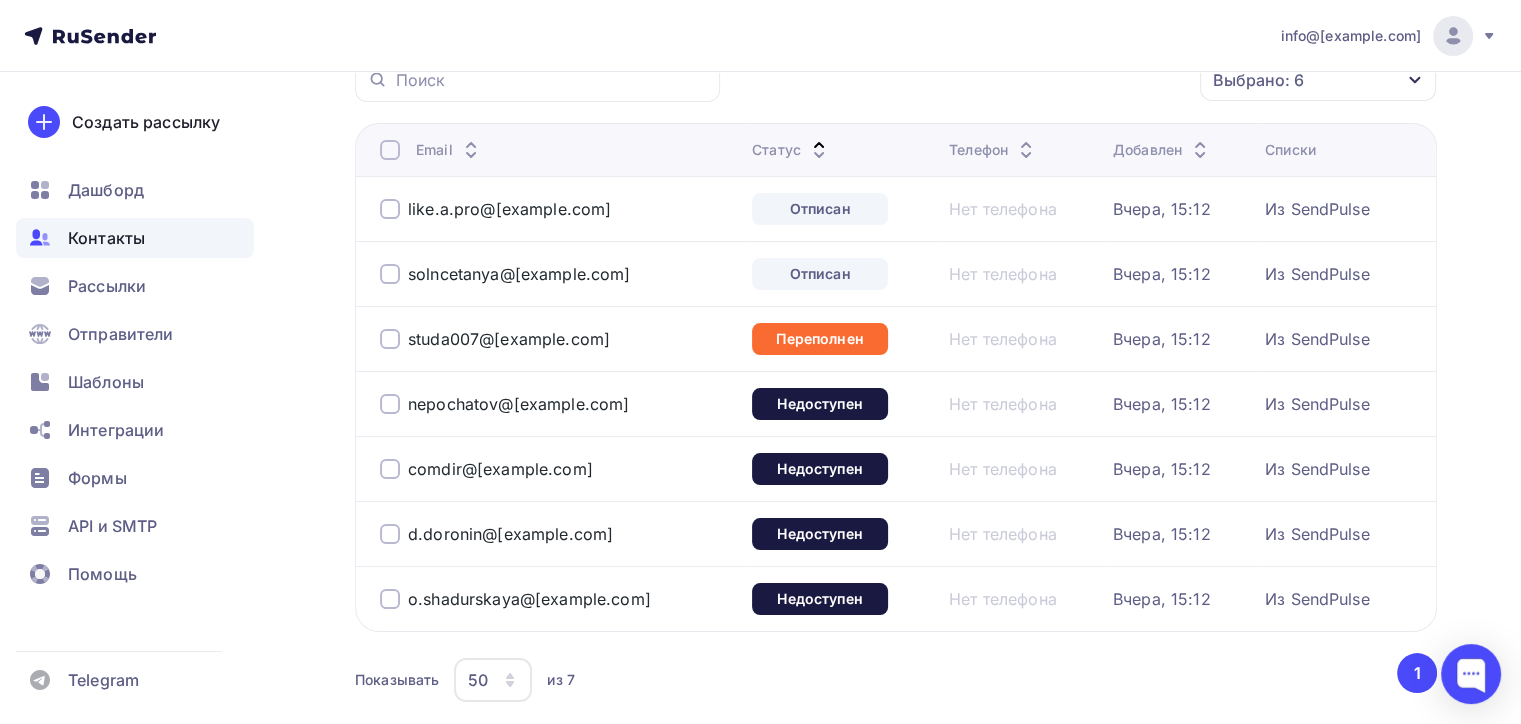 click at bounding box center [390, 339] 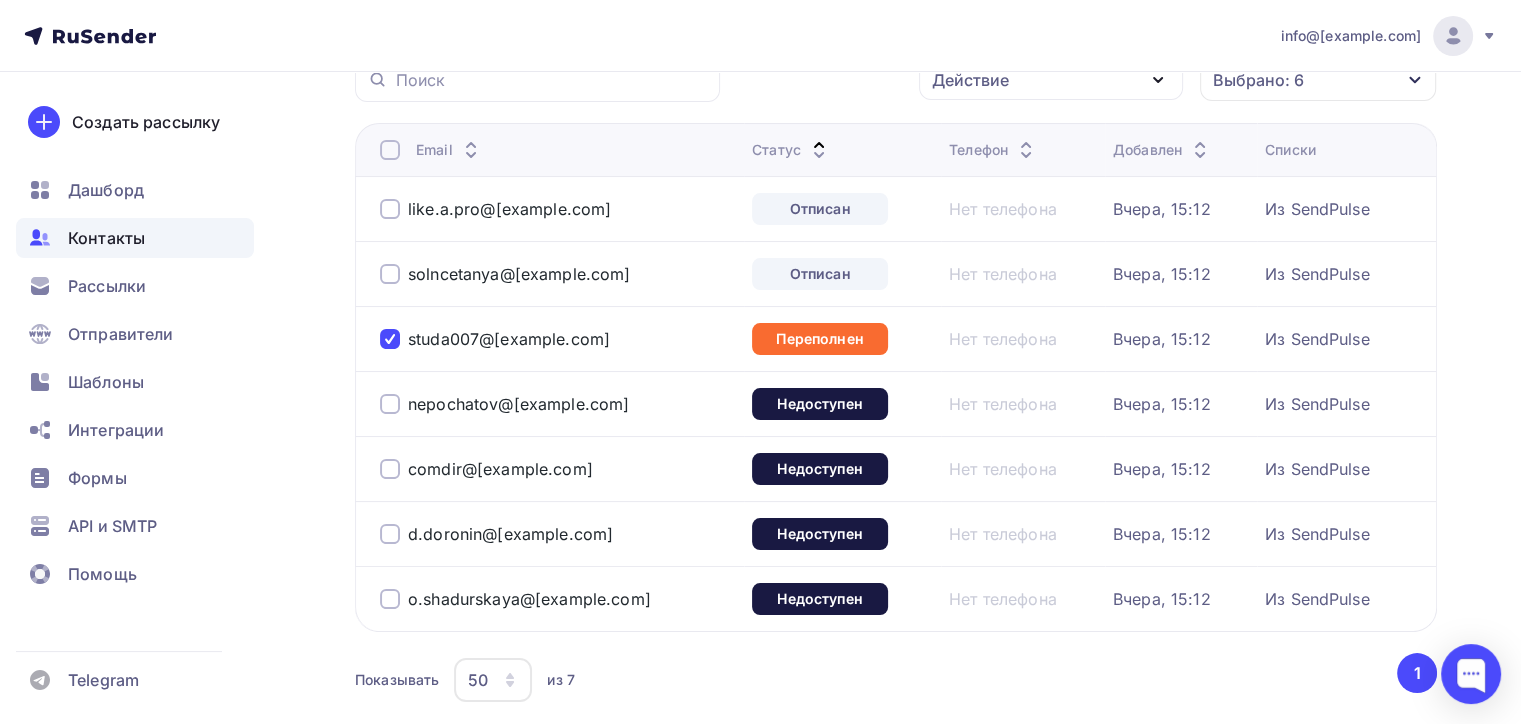 click at bounding box center (390, 404) 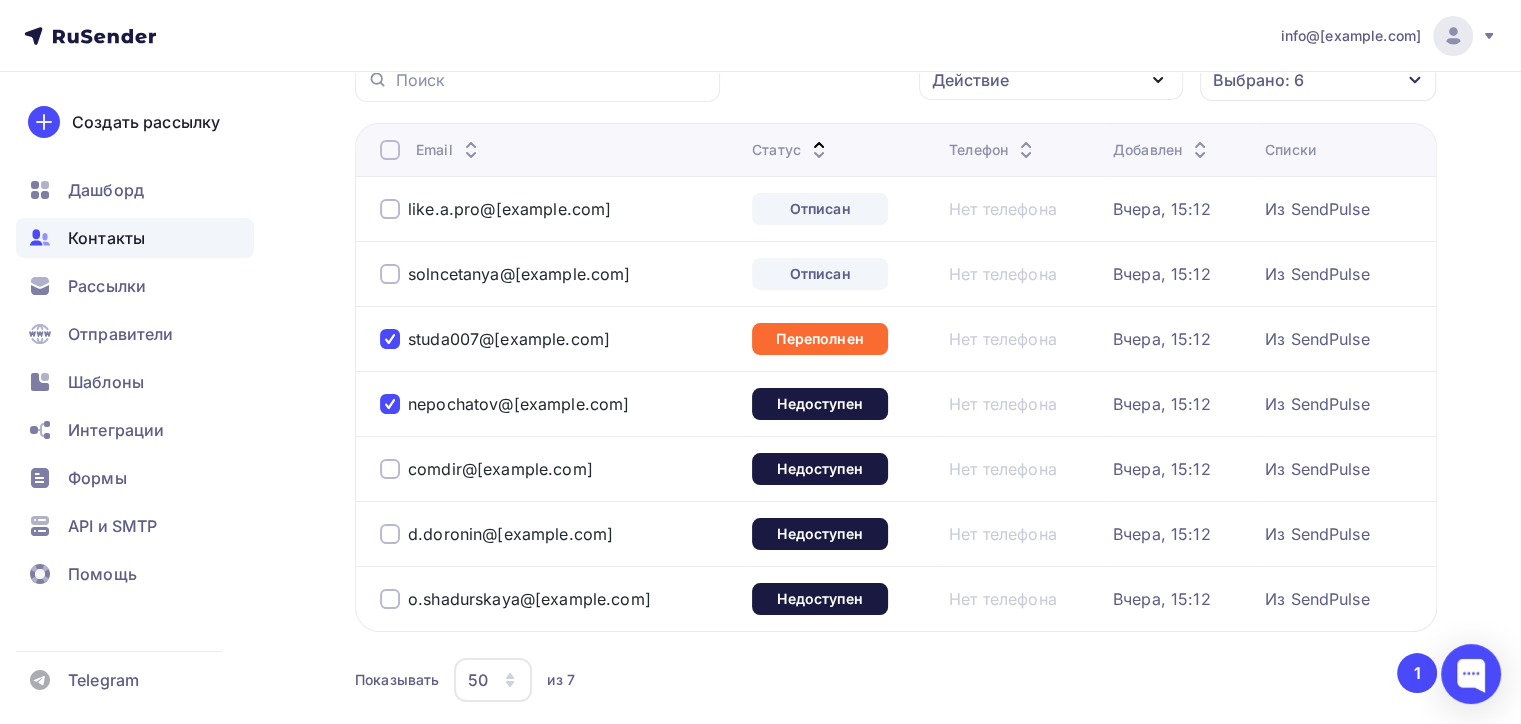 click at bounding box center [390, 469] 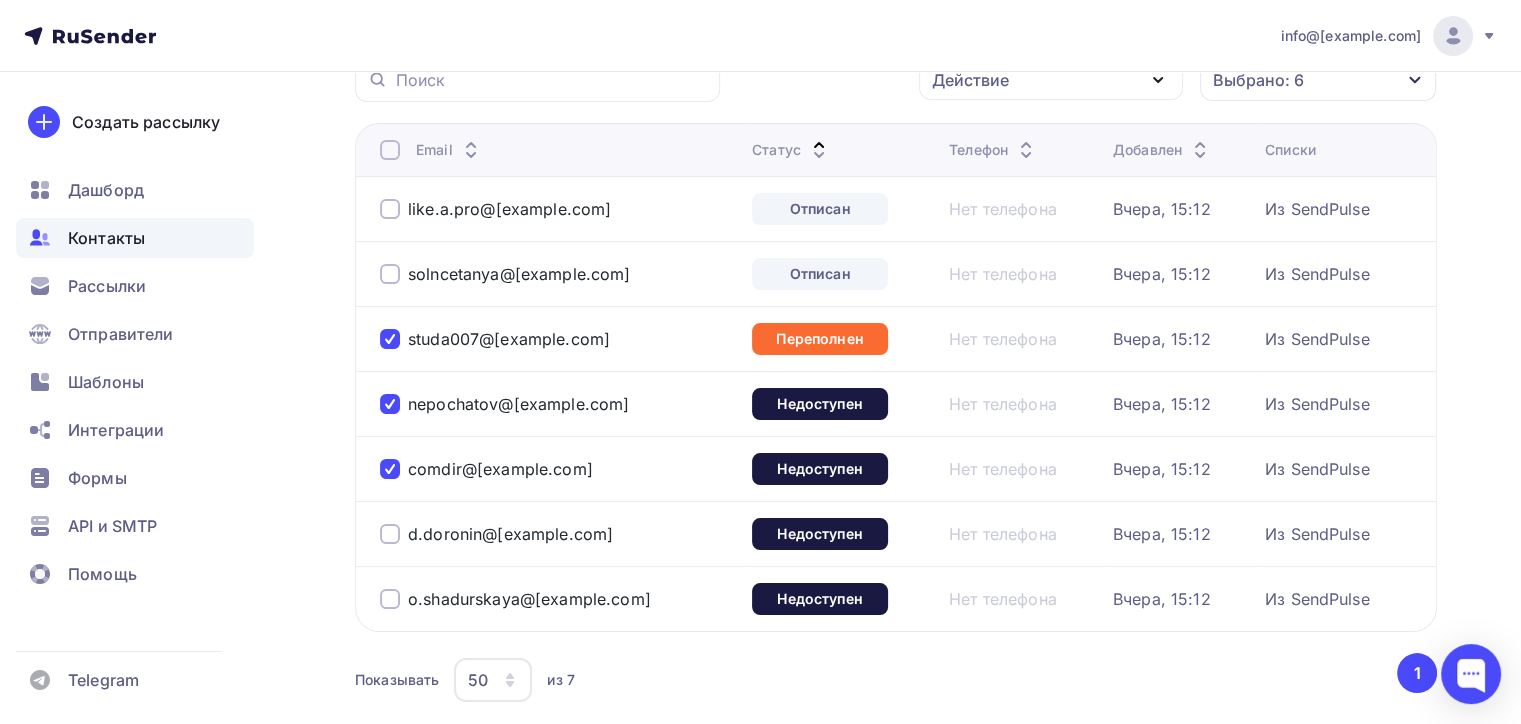 drag, startPoint x: 384, startPoint y: 527, endPoint x: 392, endPoint y: 548, distance: 22.472204 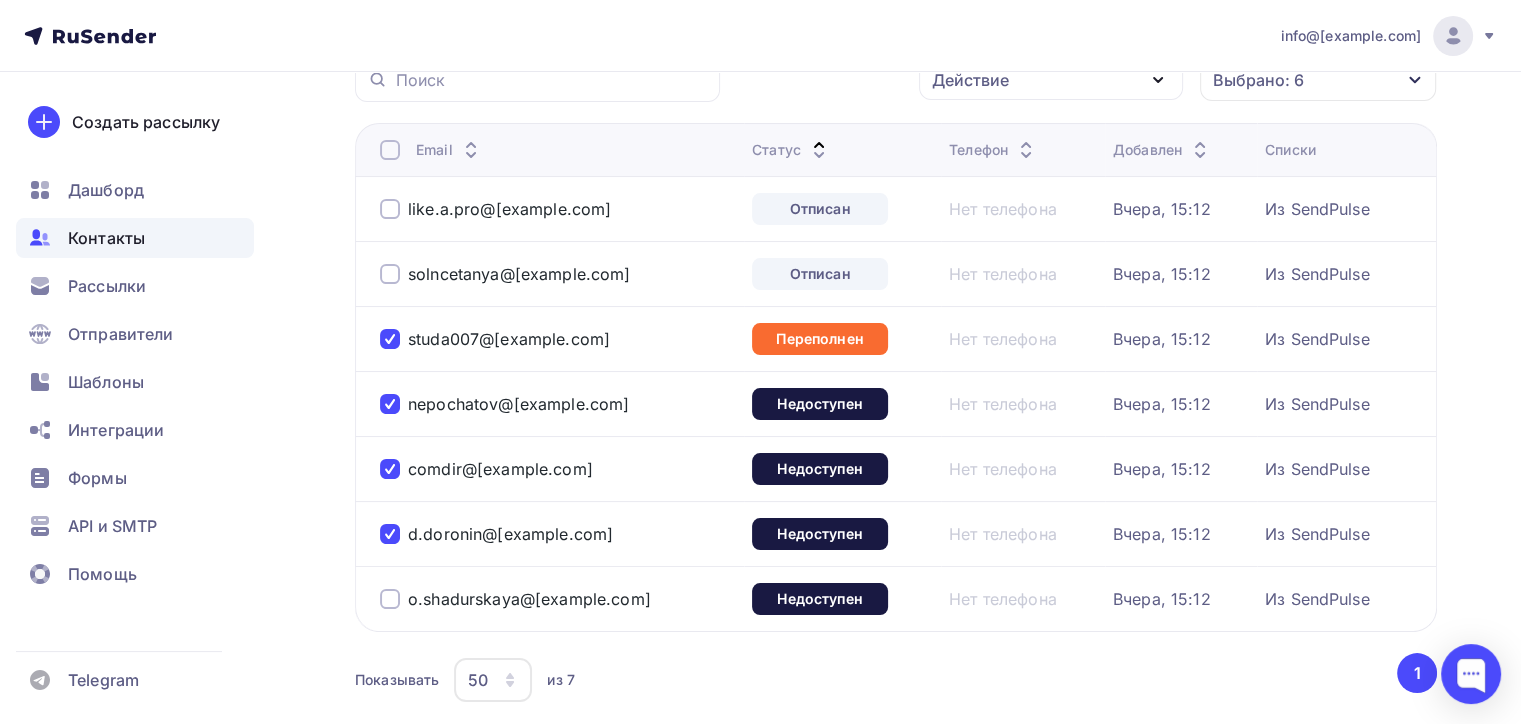 click at bounding box center [390, 599] 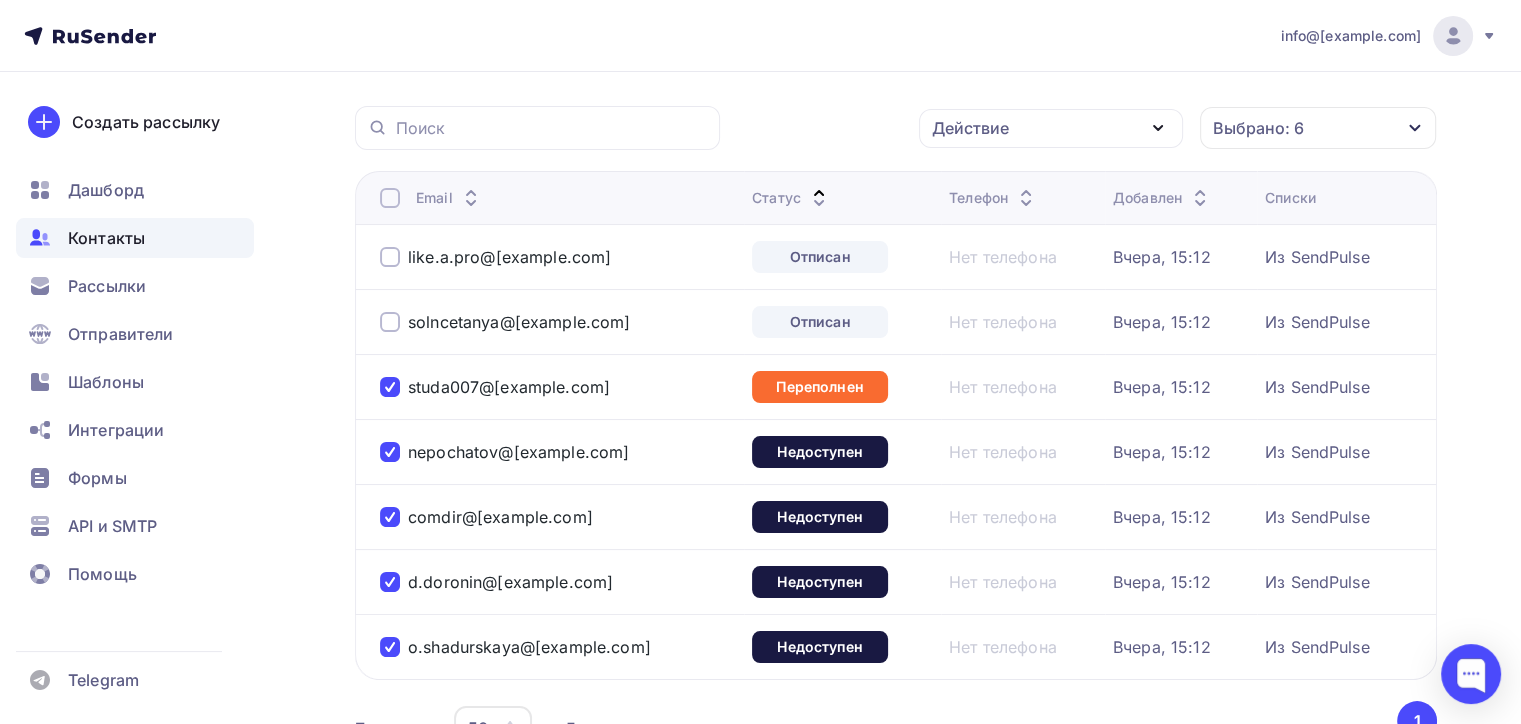 scroll, scrollTop: 0, scrollLeft: 0, axis: both 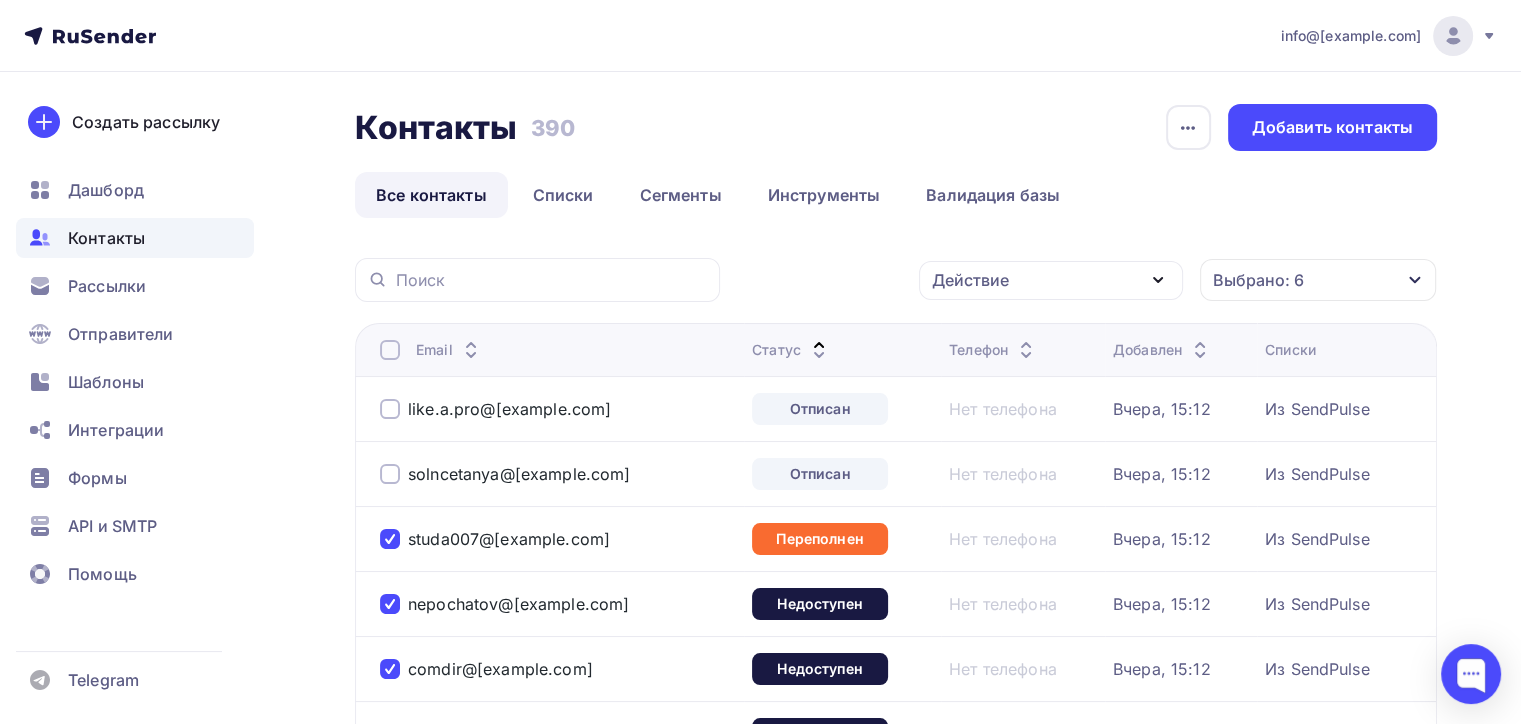 click at bounding box center (390, 409) 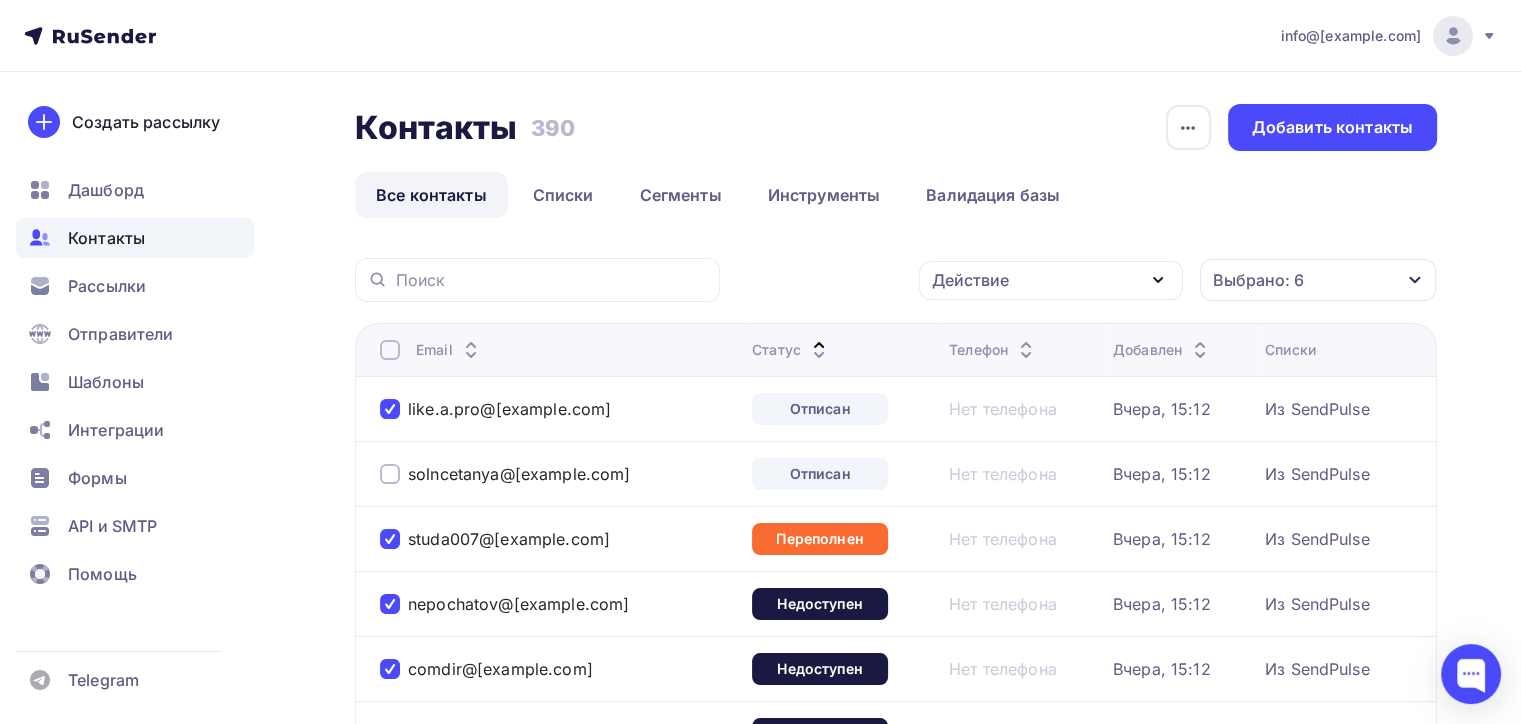 click at bounding box center (390, 474) 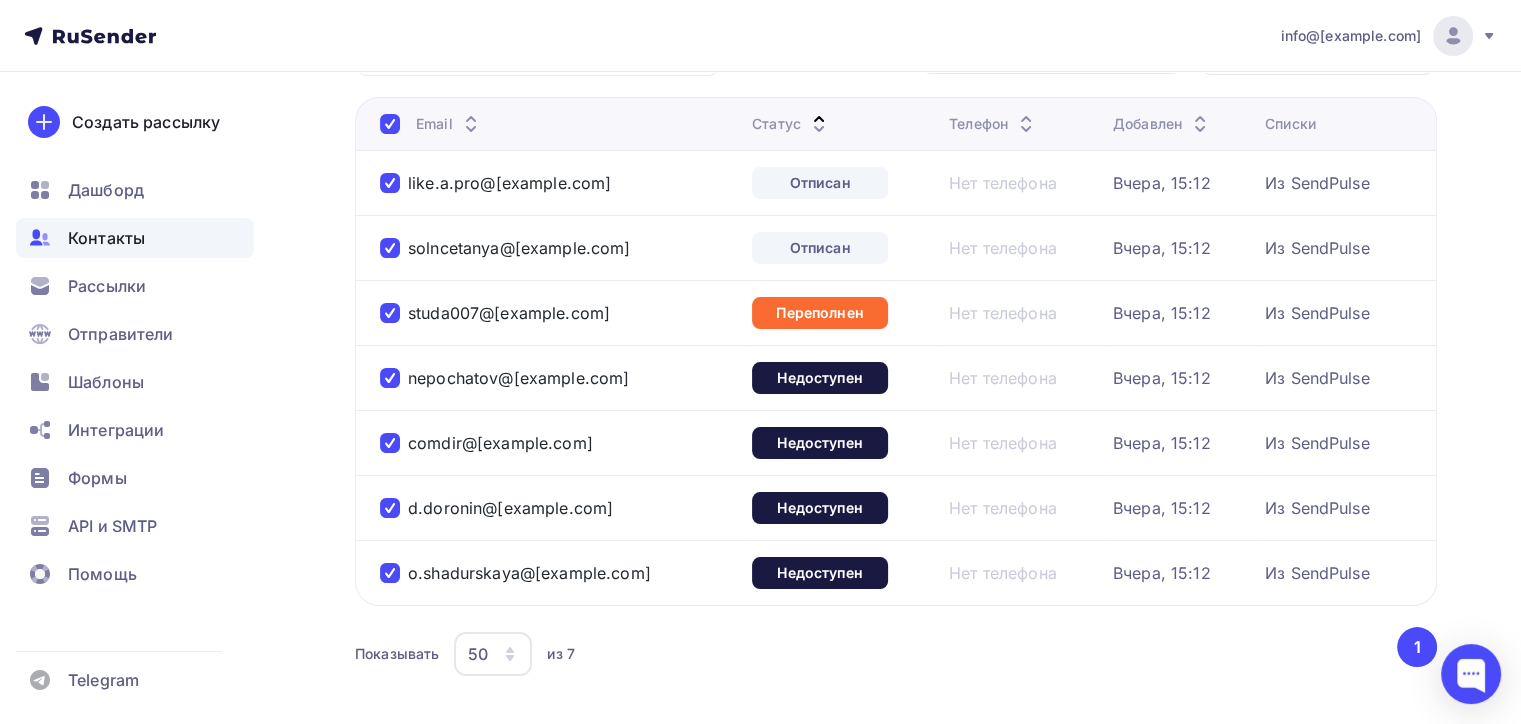 scroll, scrollTop: 9, scrollLeft: 0, axis: vertical 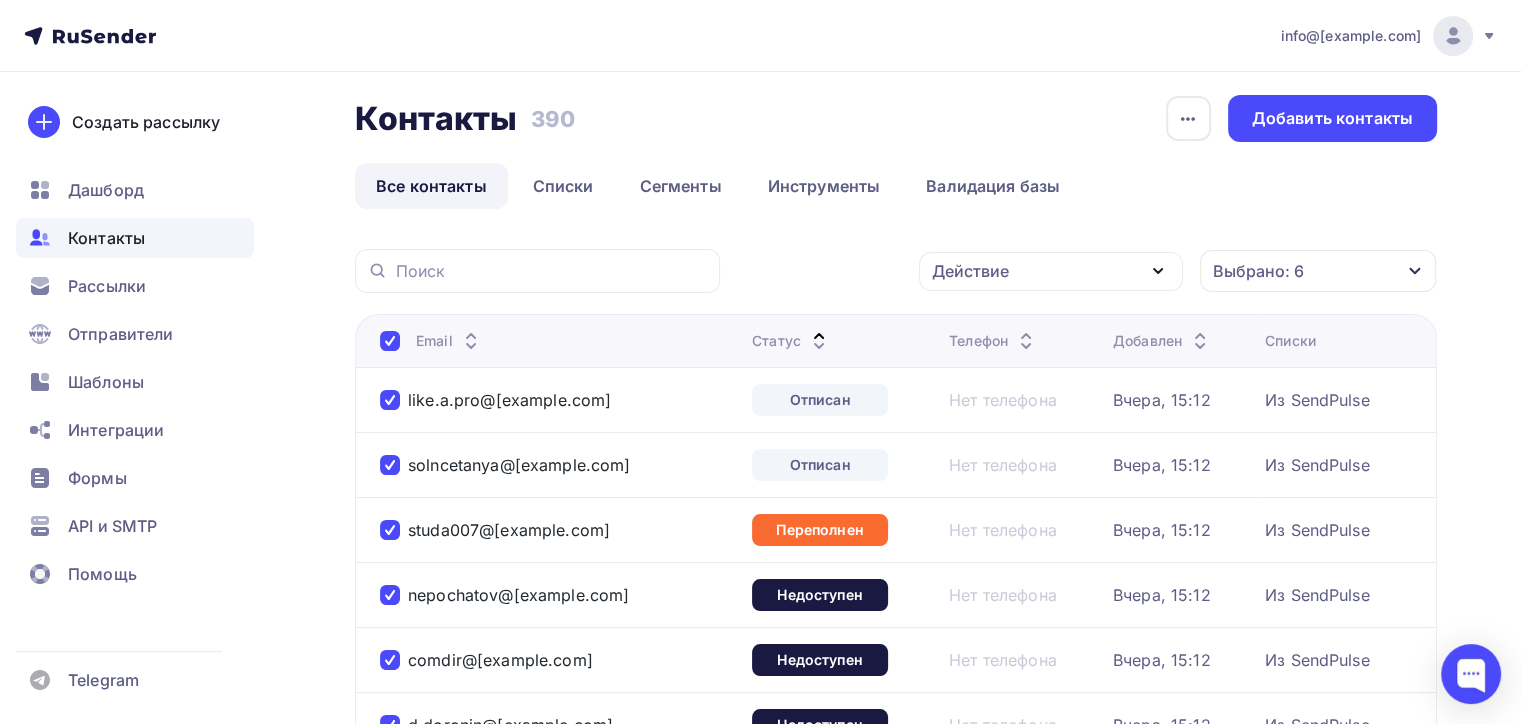 click on "Выбрано: 6" at bounding box center (1318, 271) 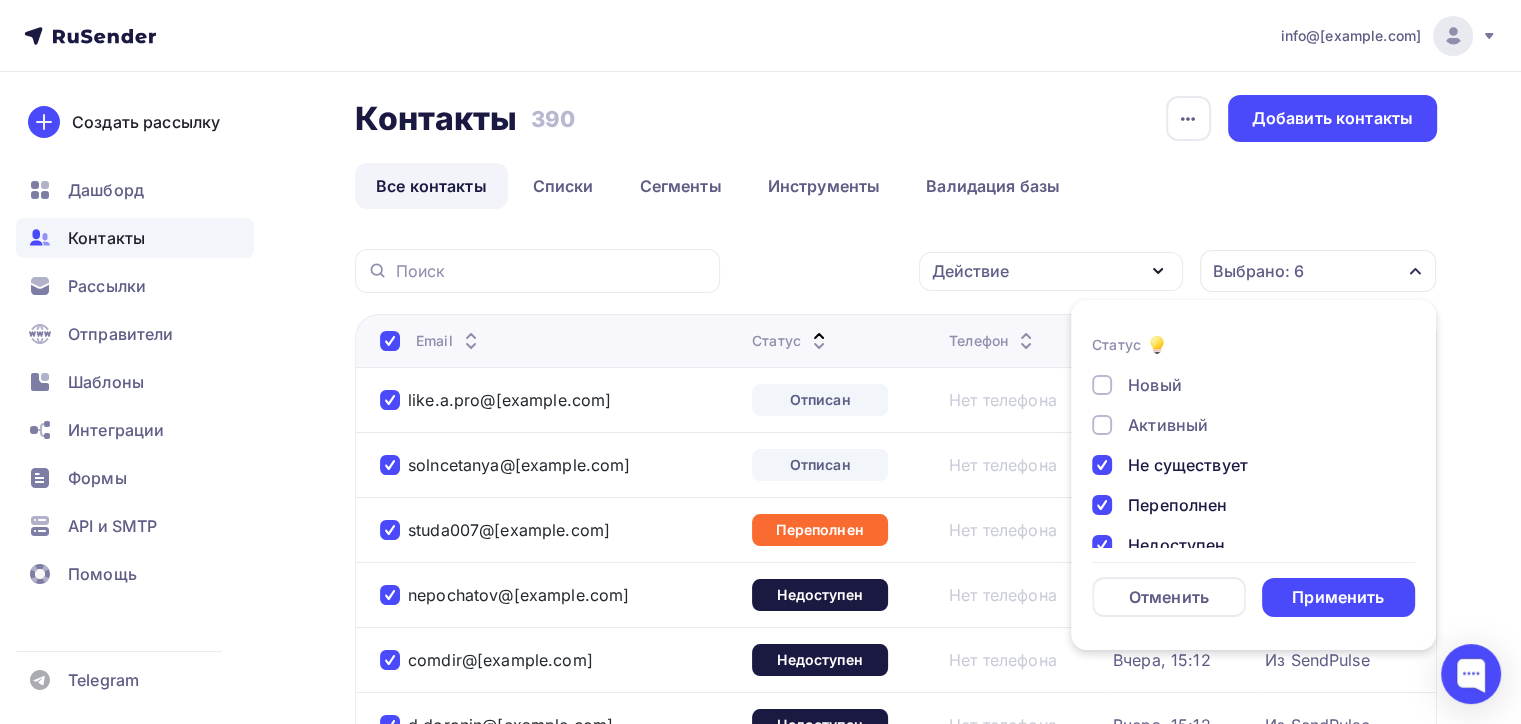 click on "Выбрано: 6" at bounding box center [1318, 271] 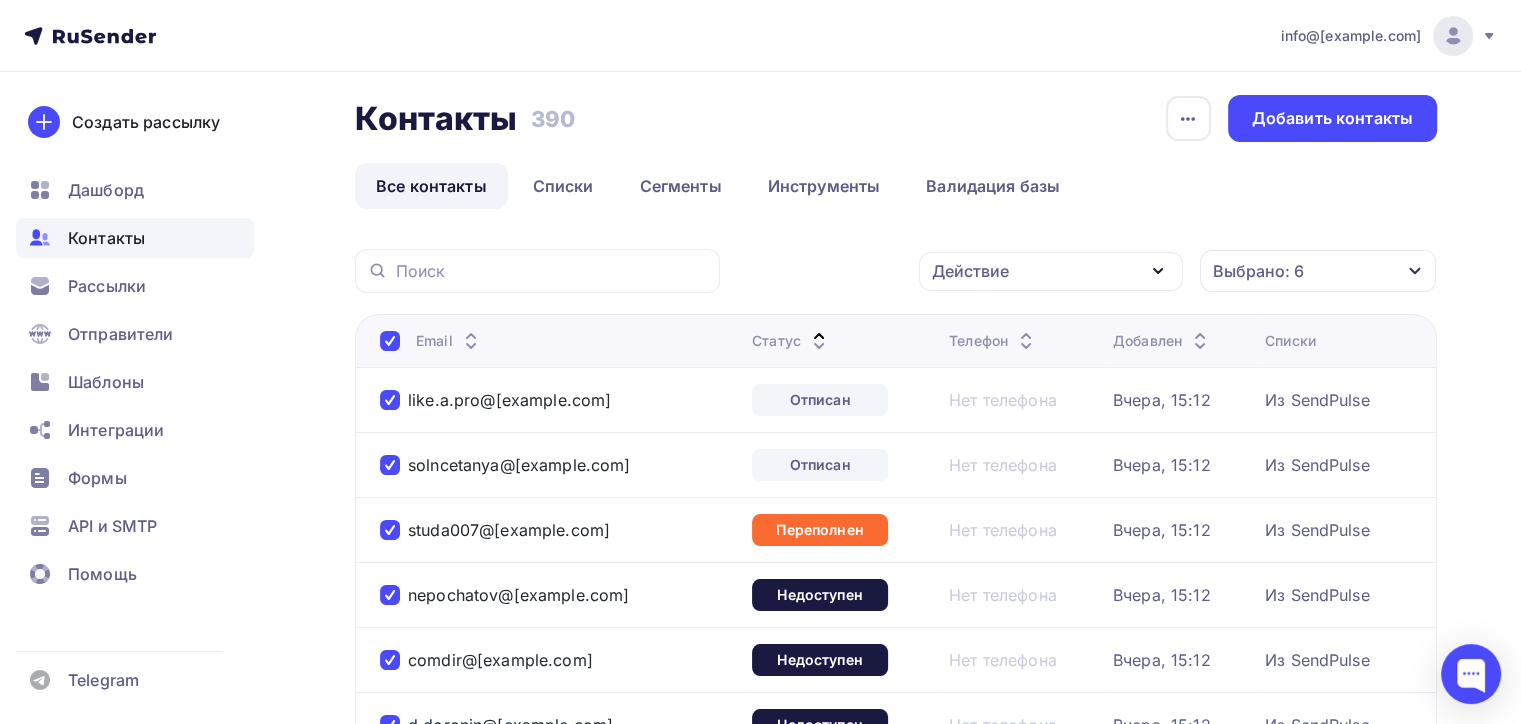 click 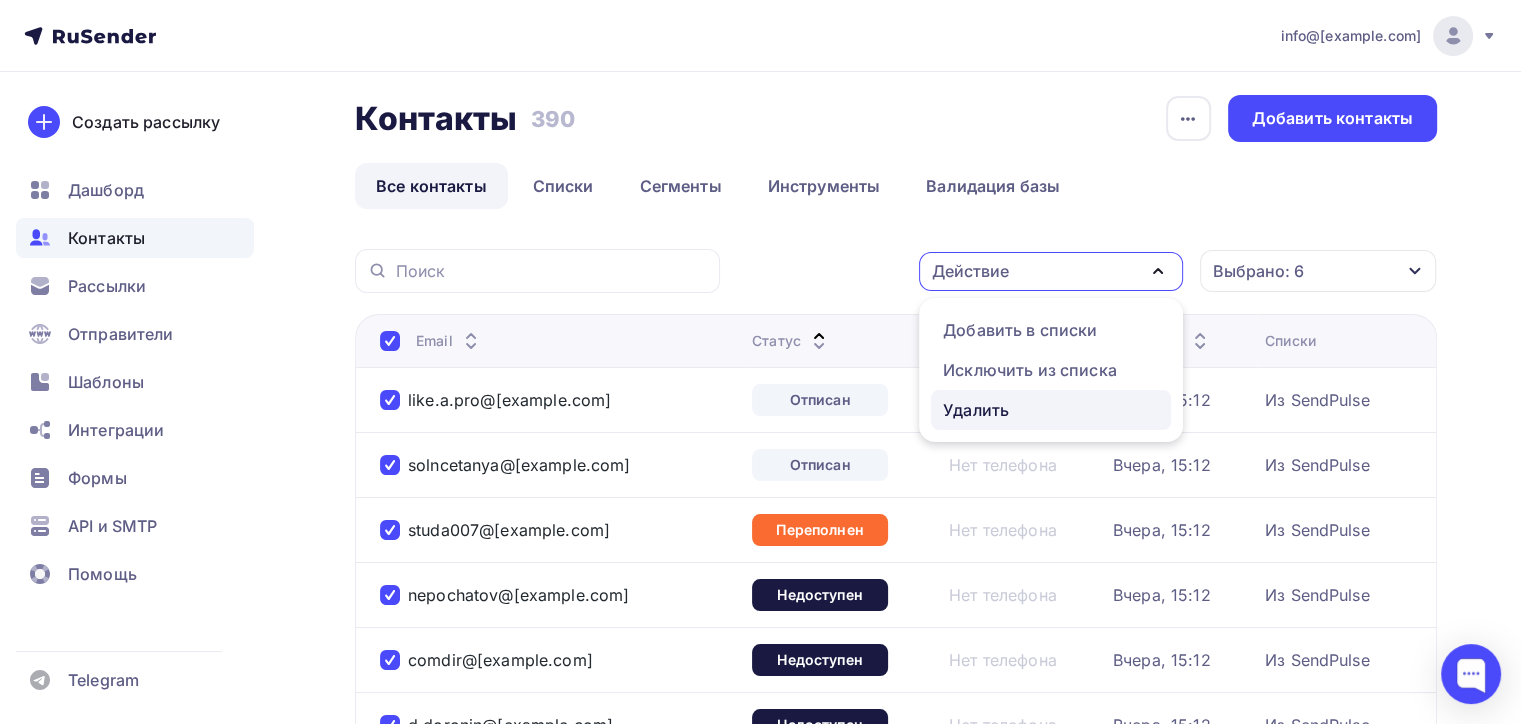 click on "Удалить" at bounding box center (976, 410) 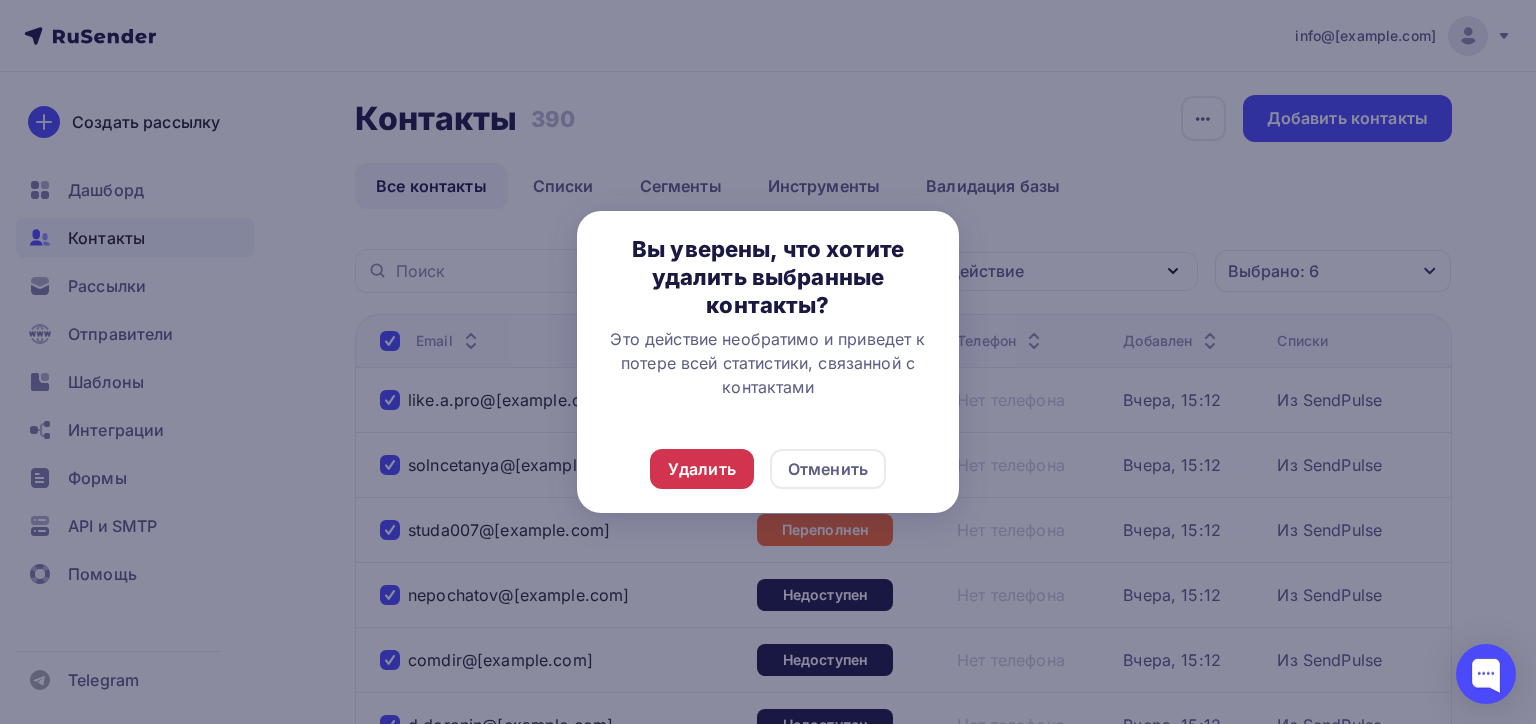click on "Удалить" at bounding box center (702, 469) 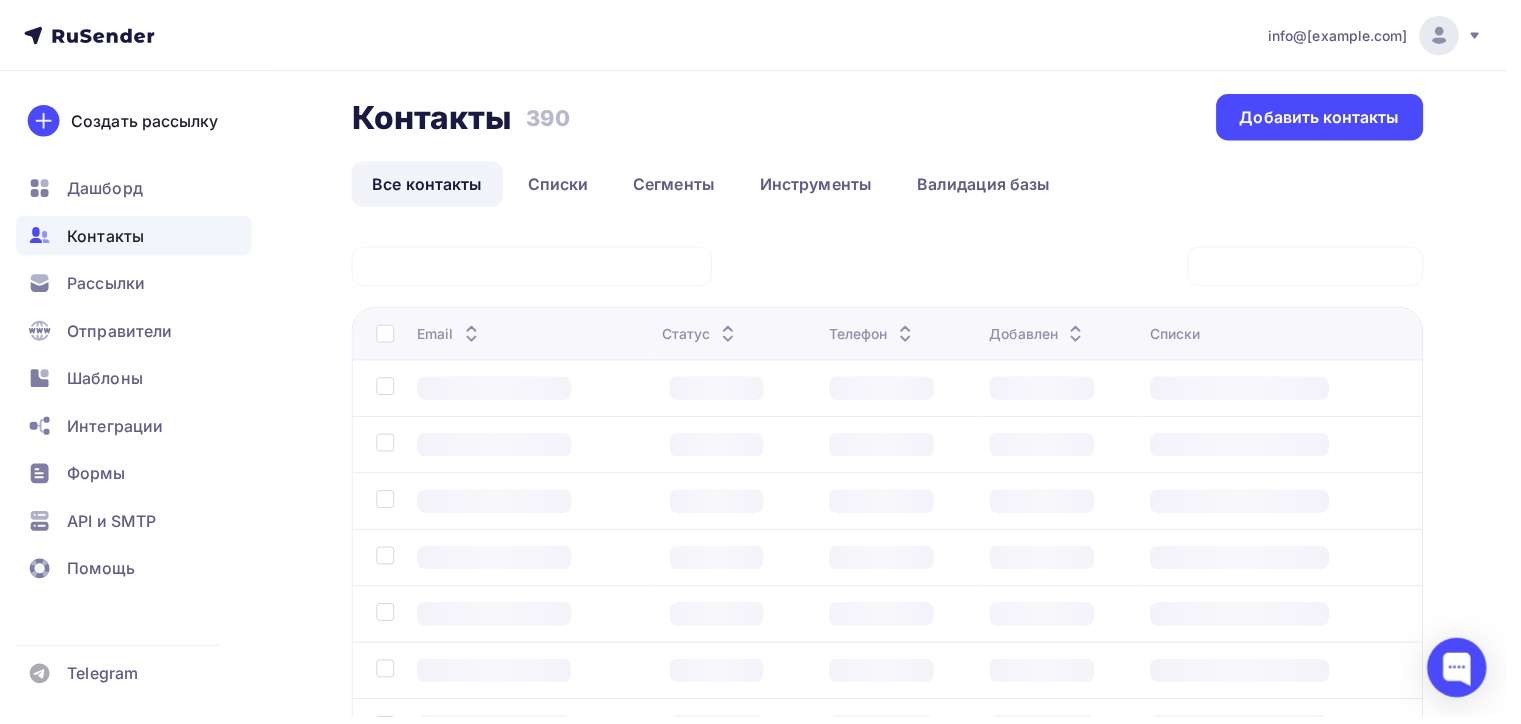scroll, scrollTop: 0, scrollLeft: 0, axis: both 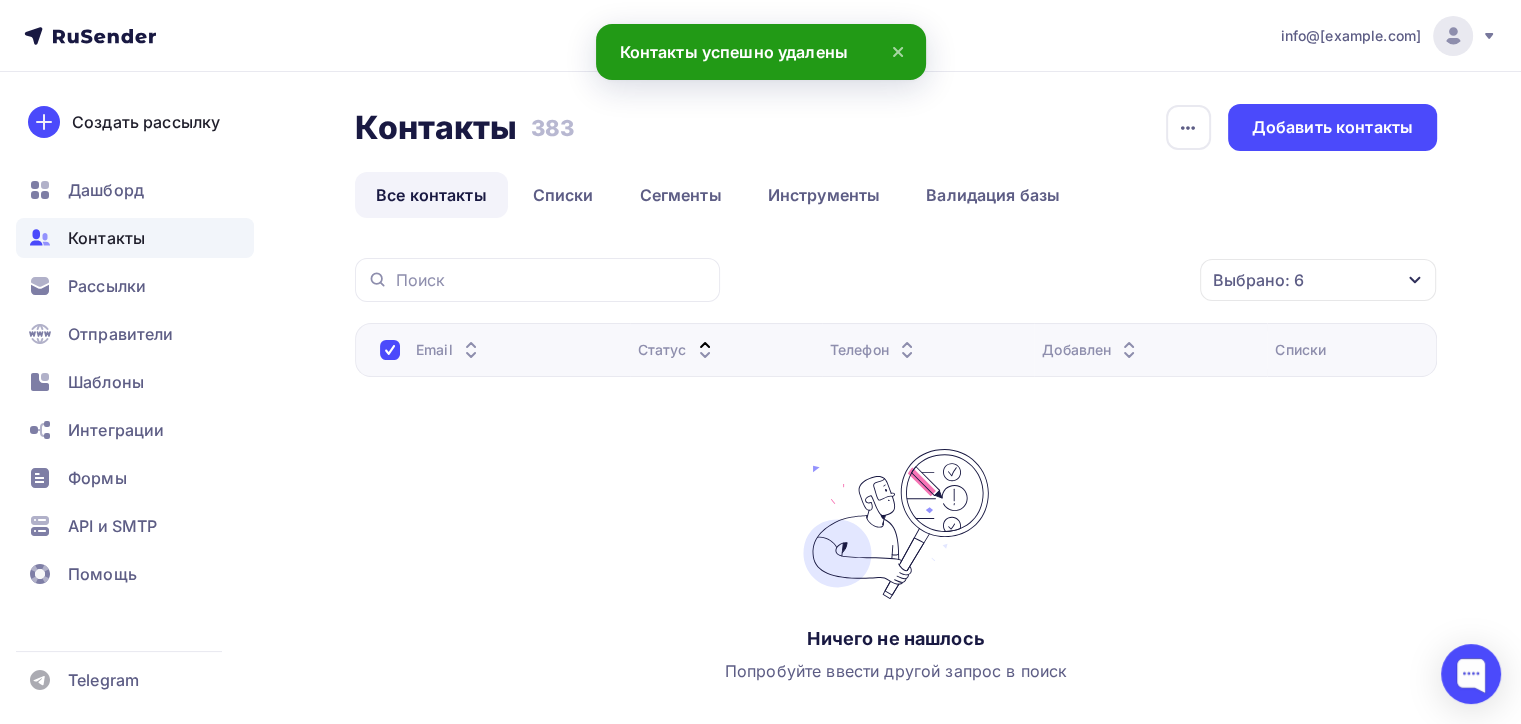 click on "Email
Статус
Телефон
Добавлен
Списки
Ничего не нашлось
Попробуйте ввести другой запрос в поиск" at bounding box center (896, 523) 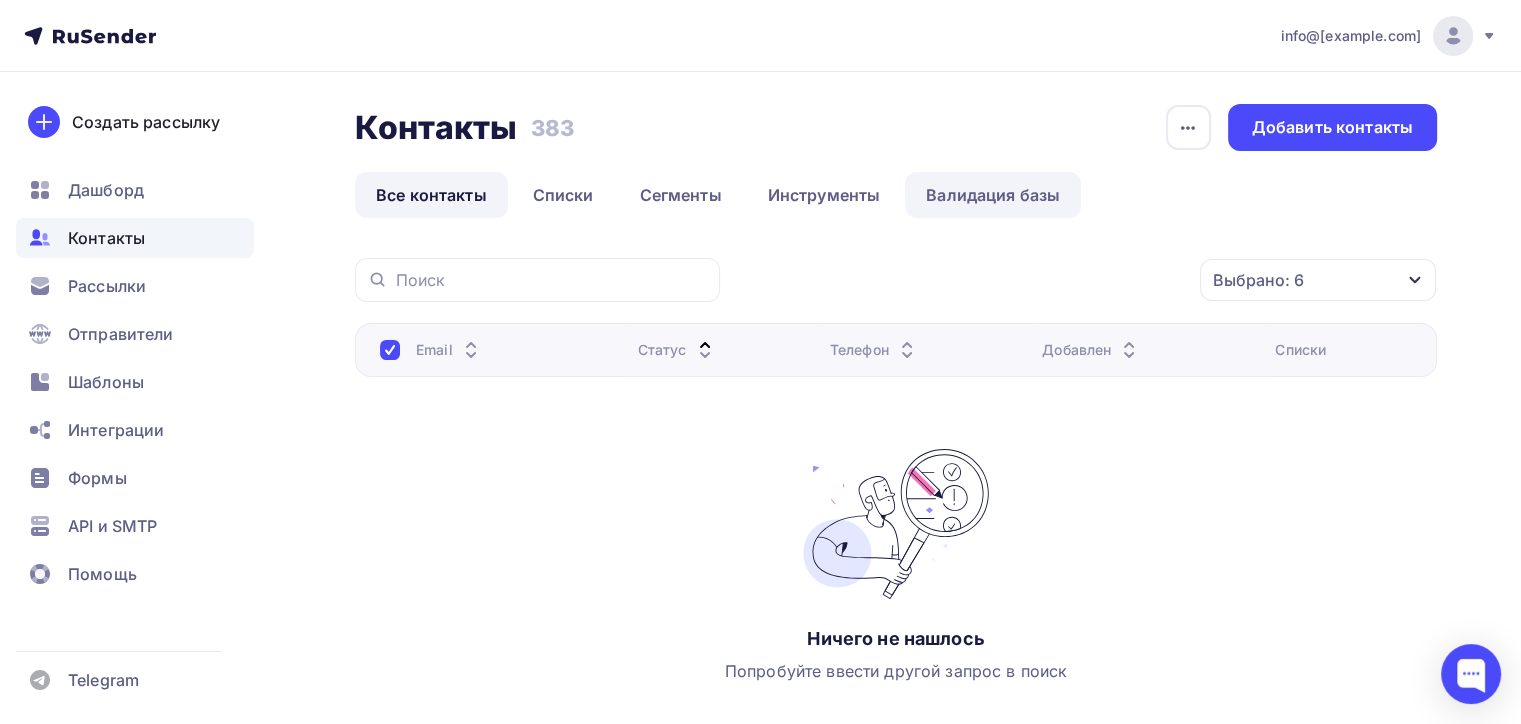 click on "Валидация базы" at bounding box center (993, 195) 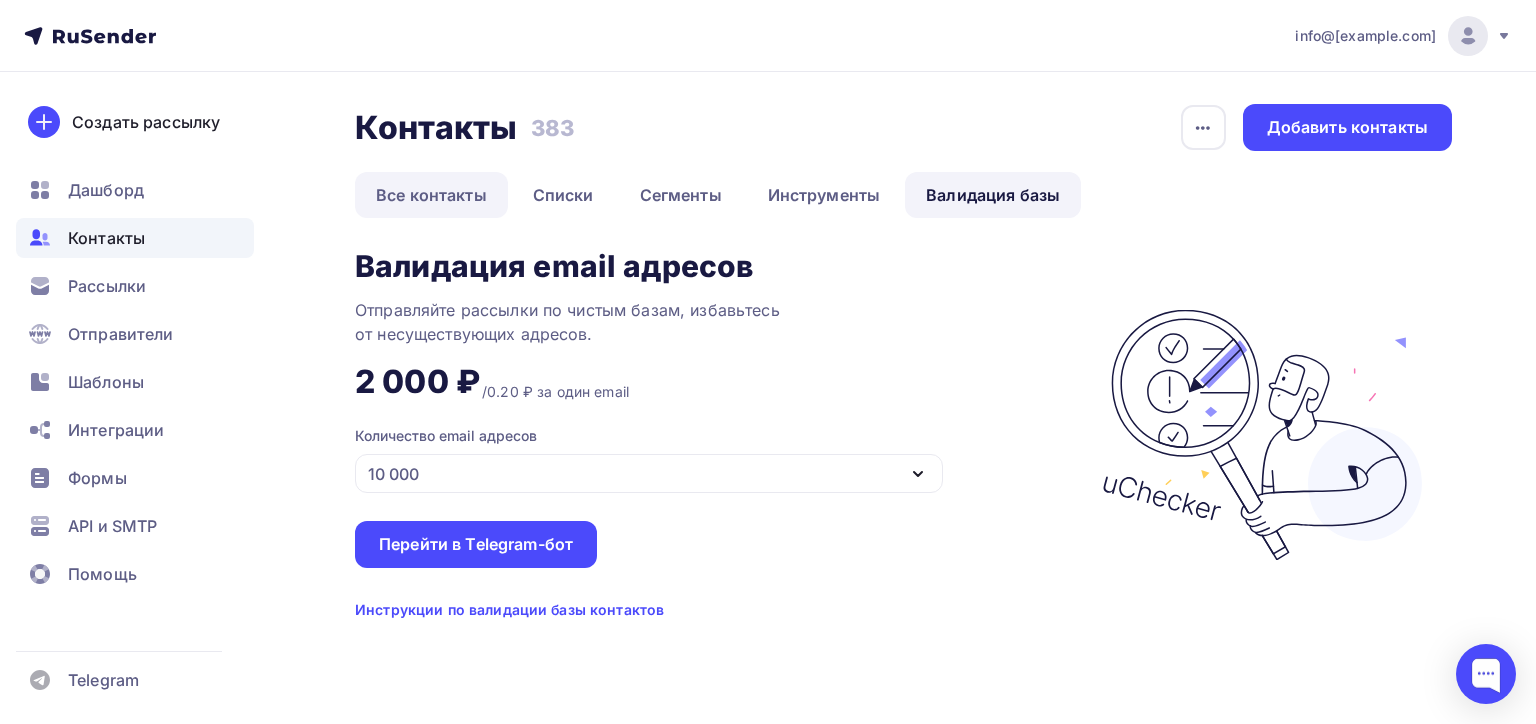 click on "Все контакты" at bounding box center [431, 195] 